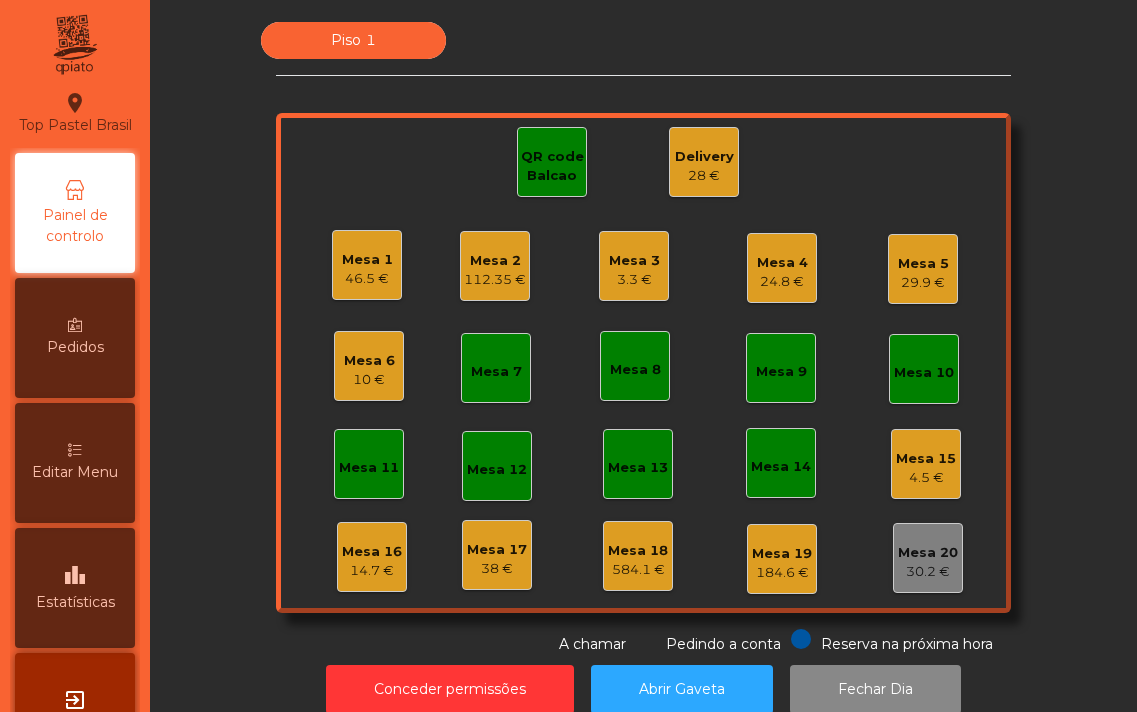 scroll, scrollTop: 0, scrollLeft: 0, axis: both 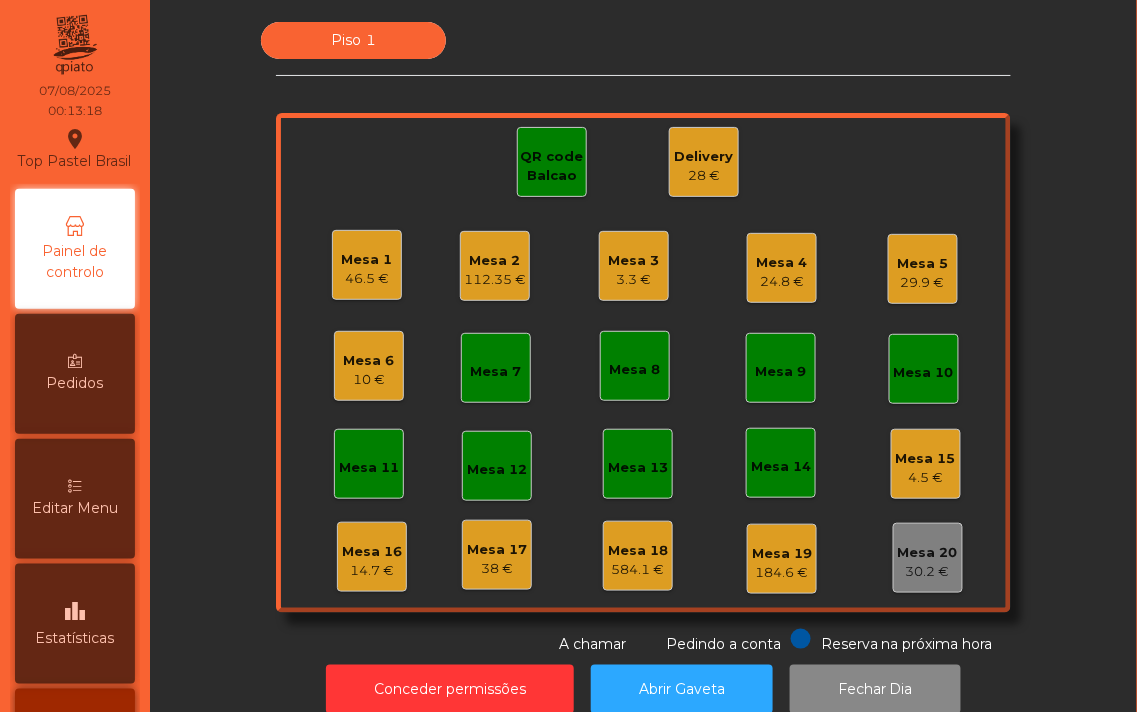 click on "Mesa 1" 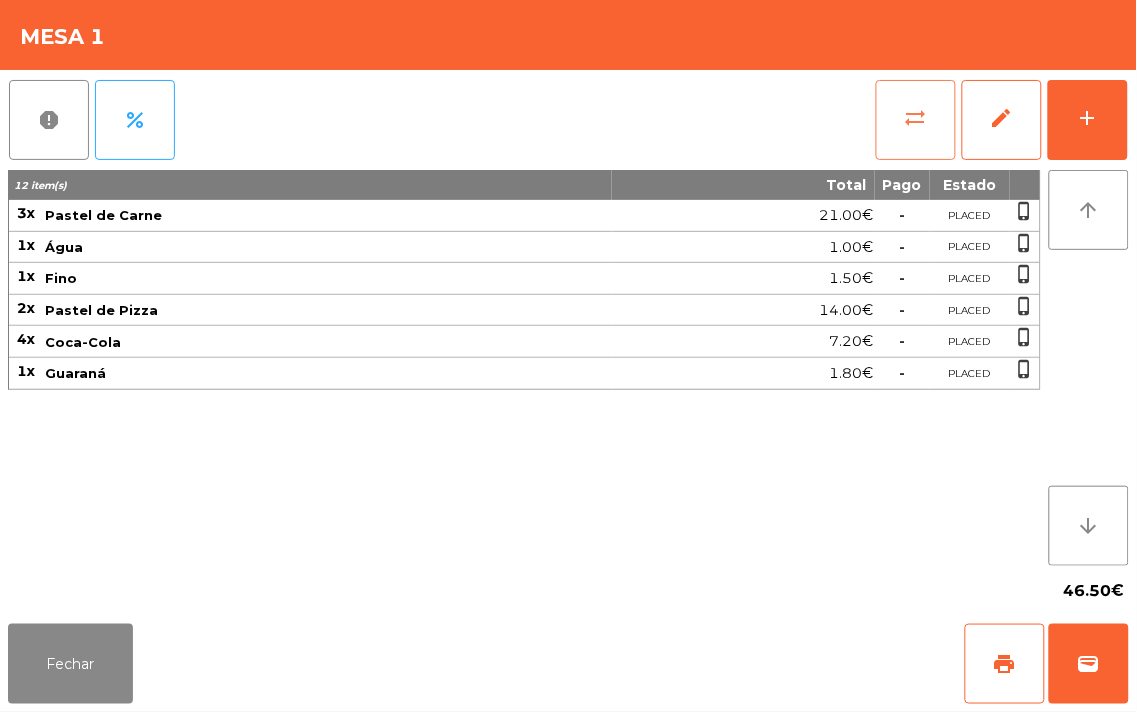 click on "sync_alt" 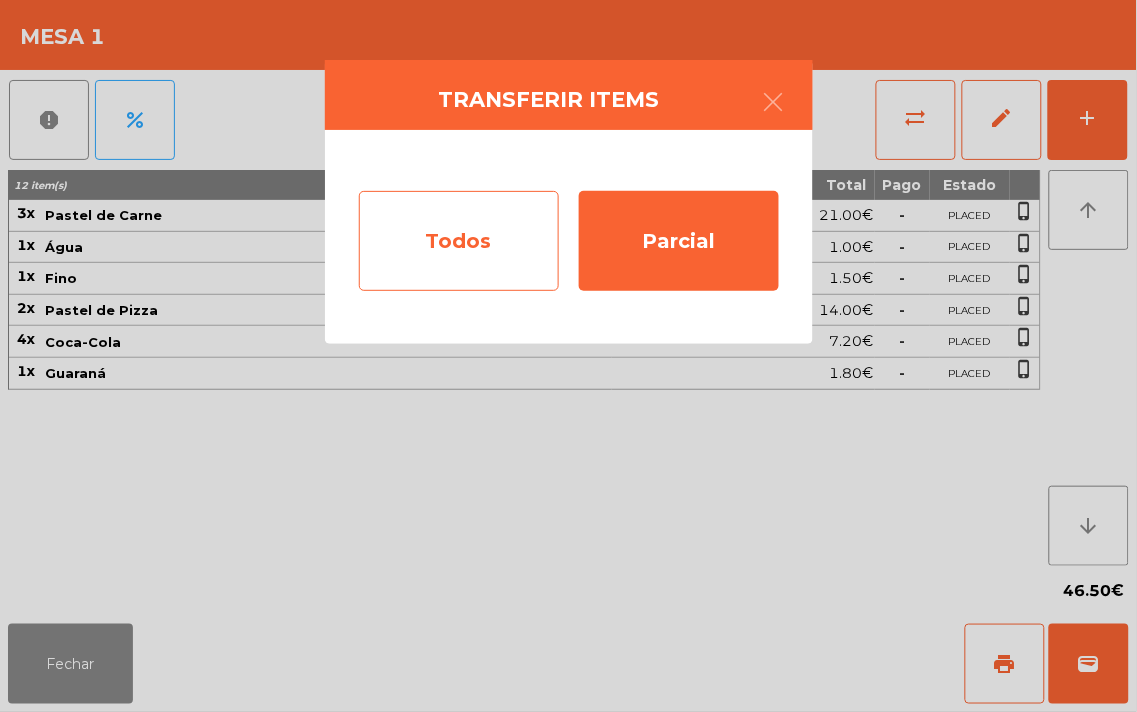 click on "Todos" 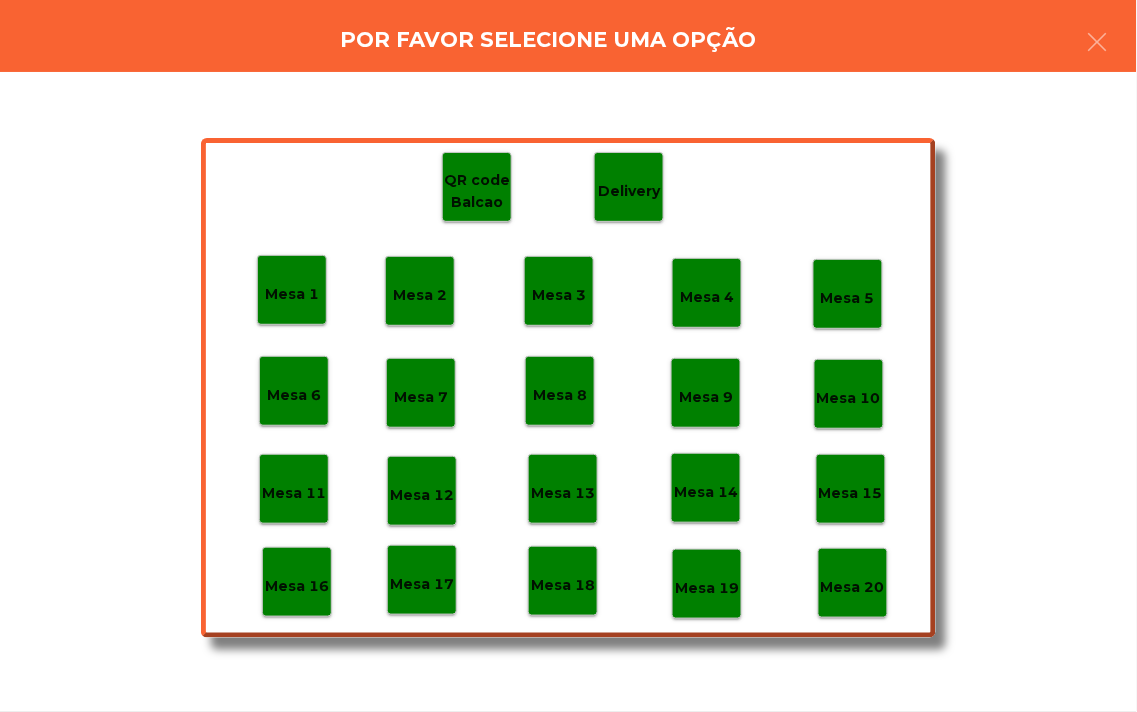 click on "Mesa 19" 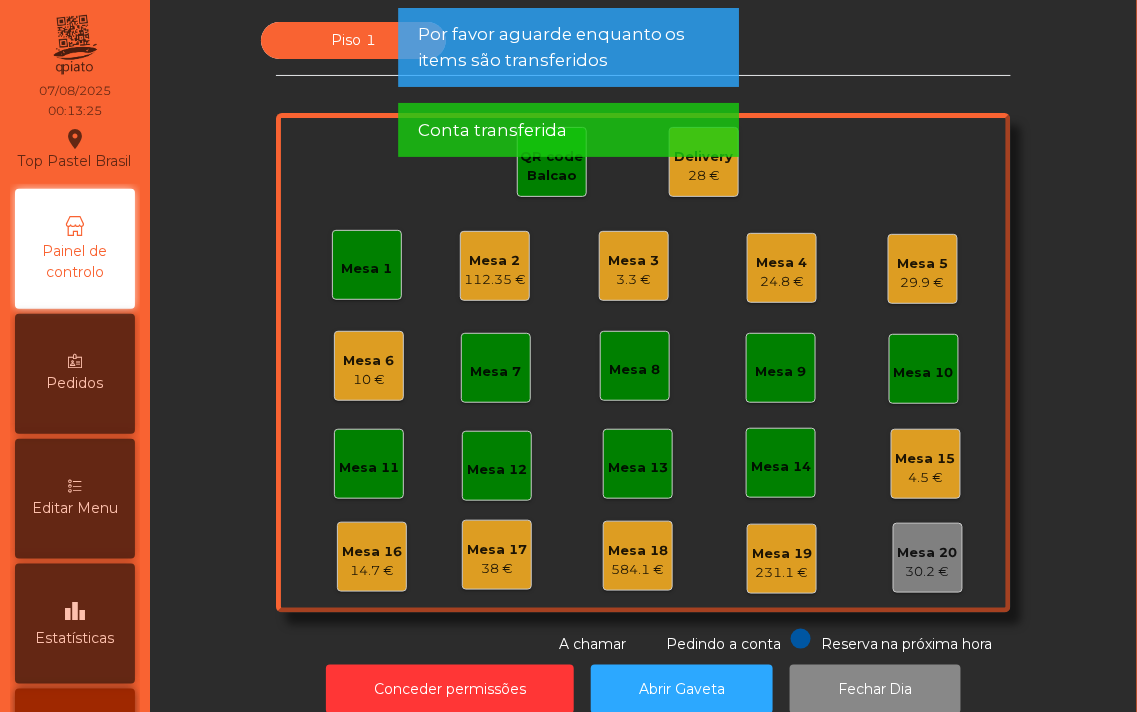 click on "112.35 €" 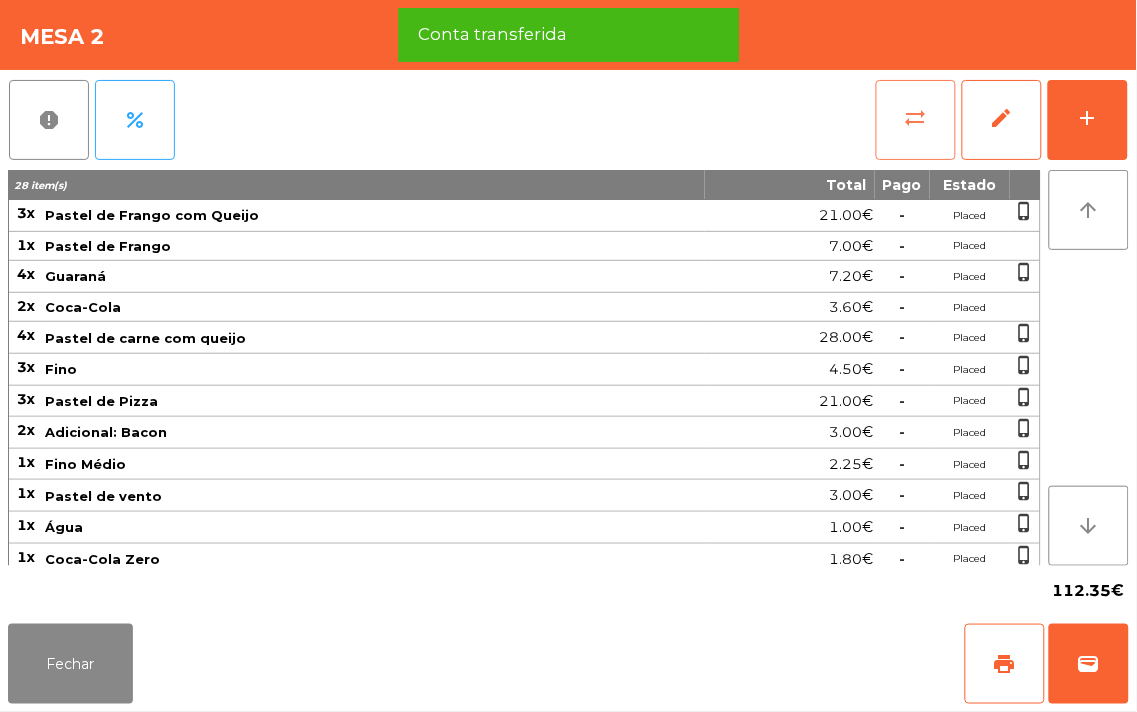 click on "sync_alt" 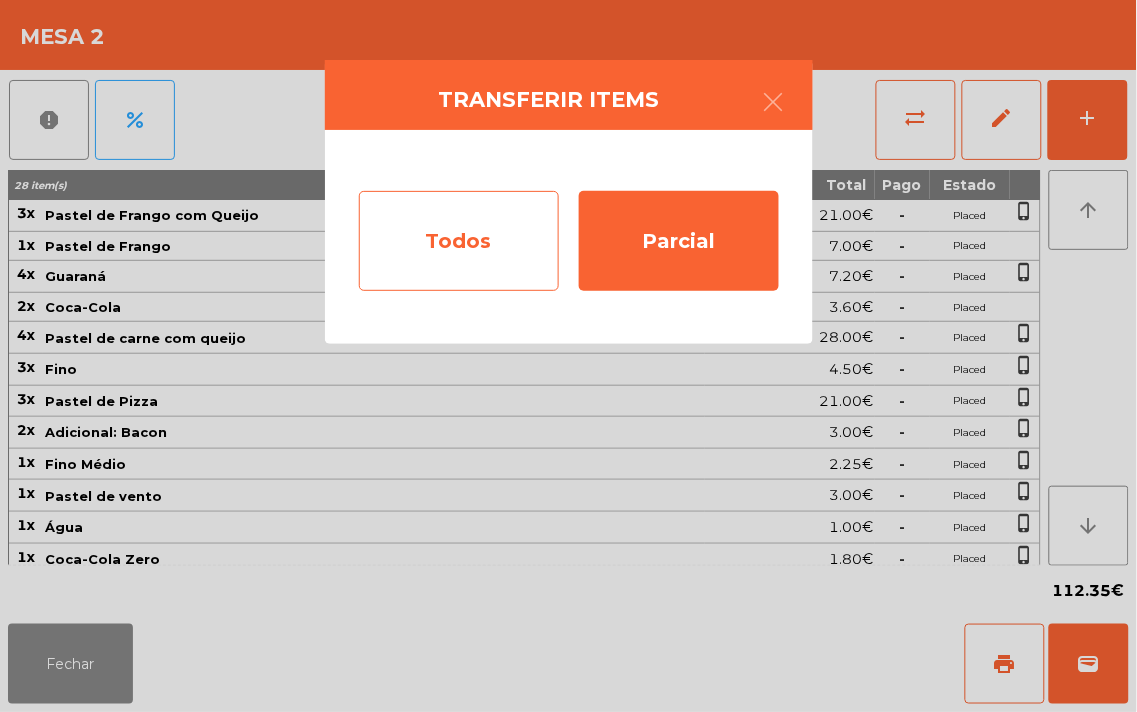 click on "Todos" 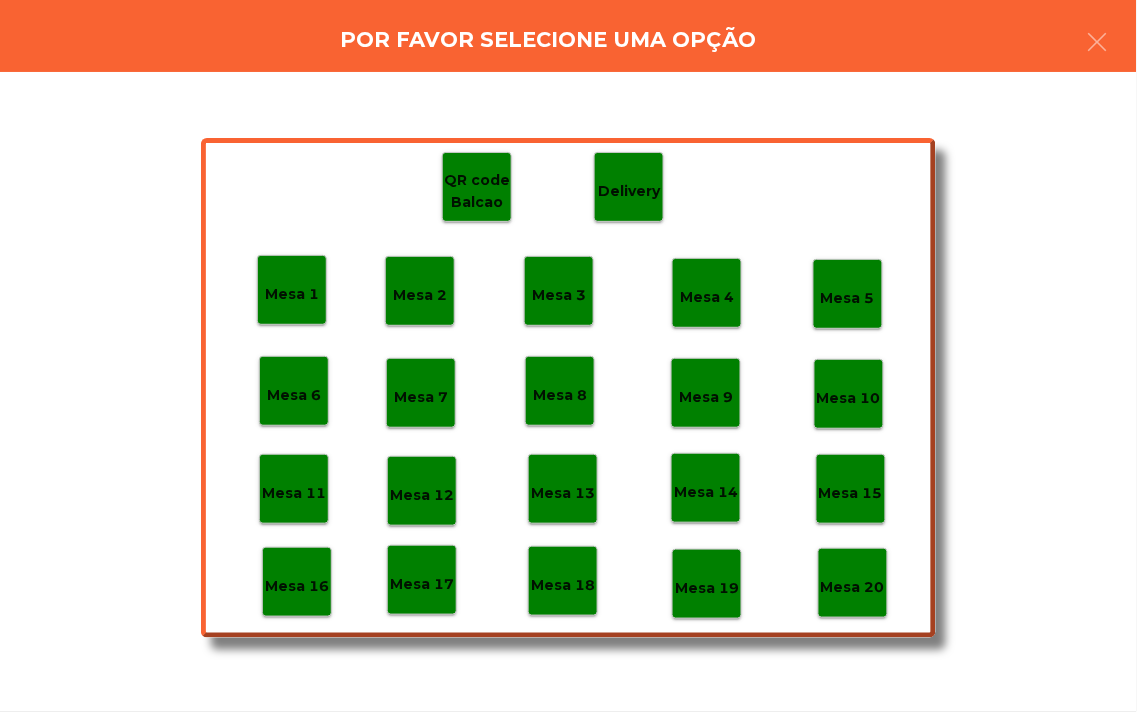 click on "Mesa 19" 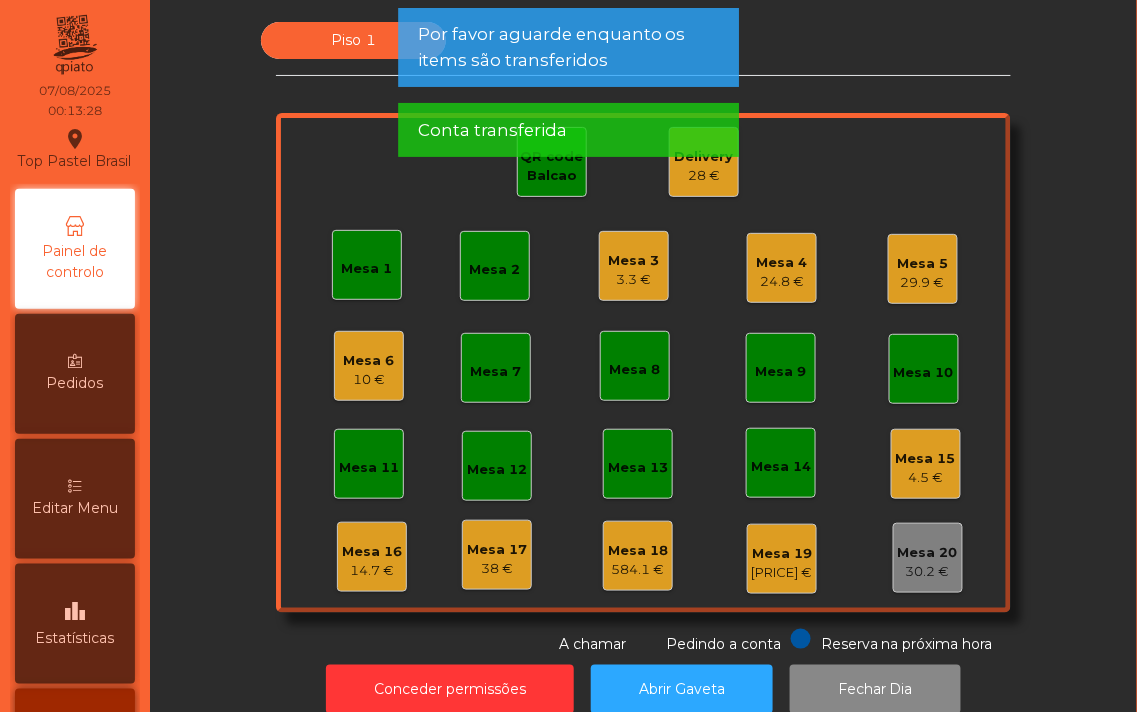 click on "Conta transferida" 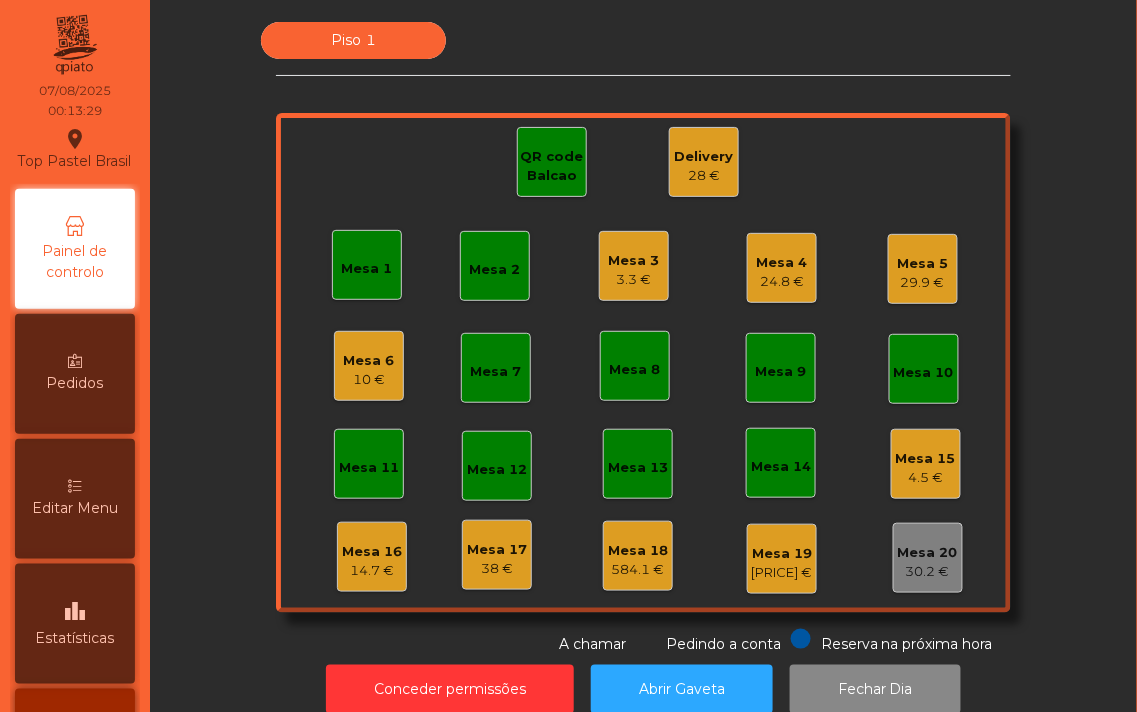 click on "28 €" 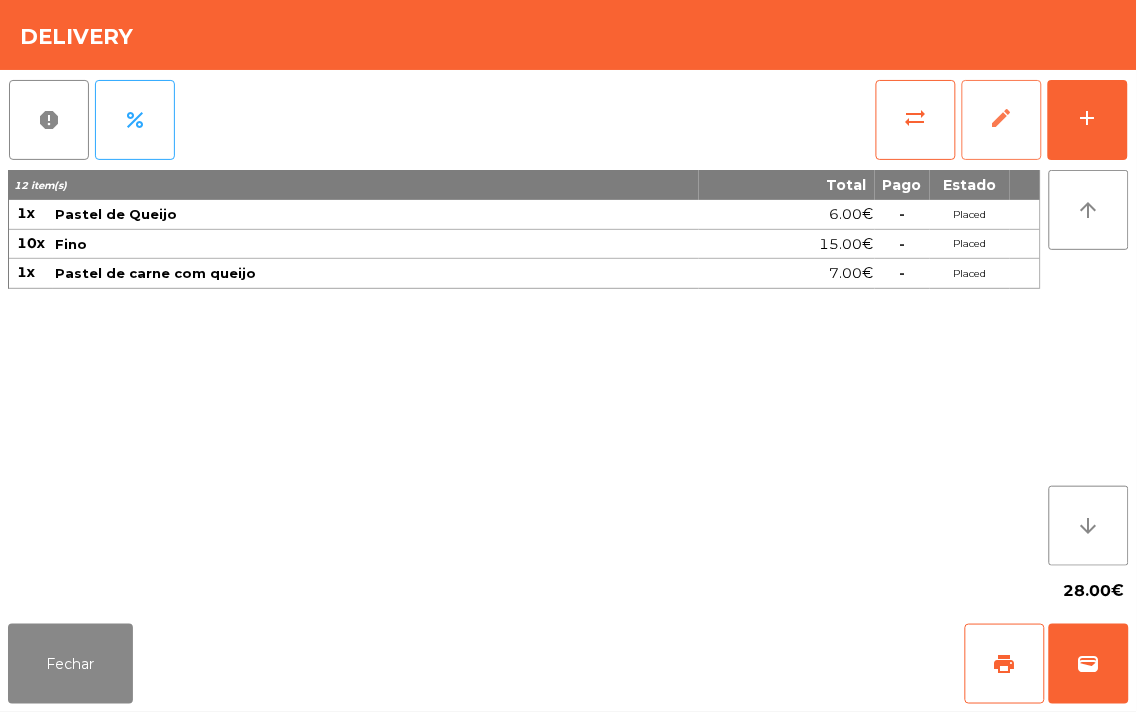 click on "edit" 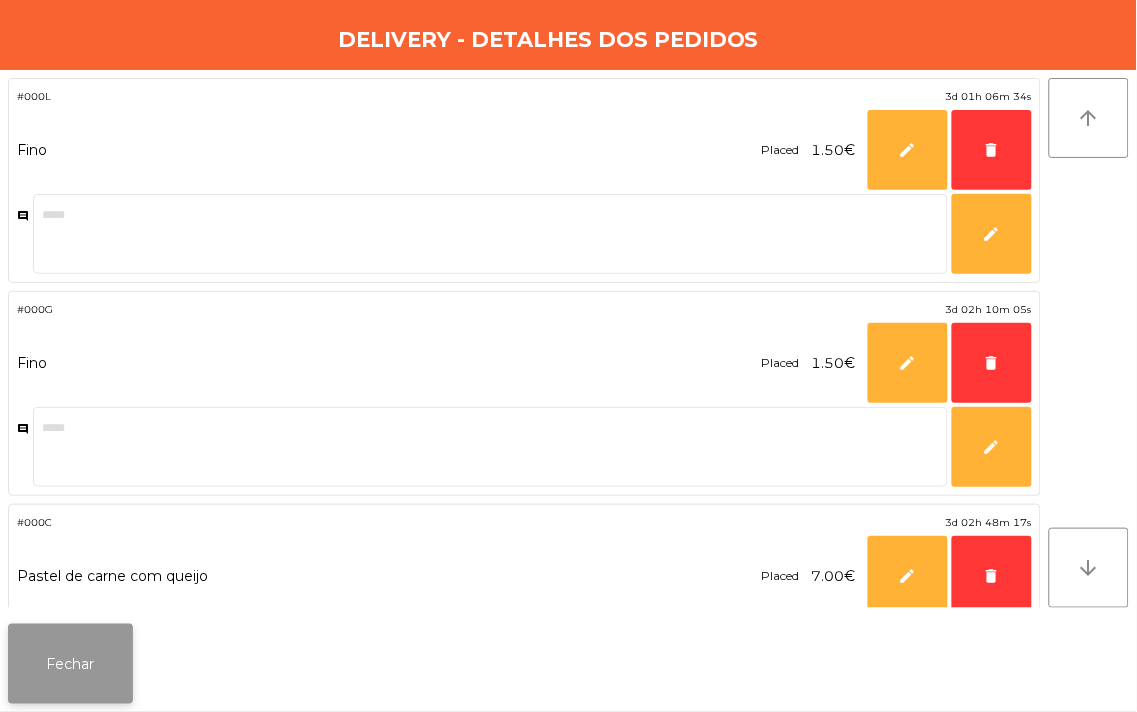 click on "Fechar" 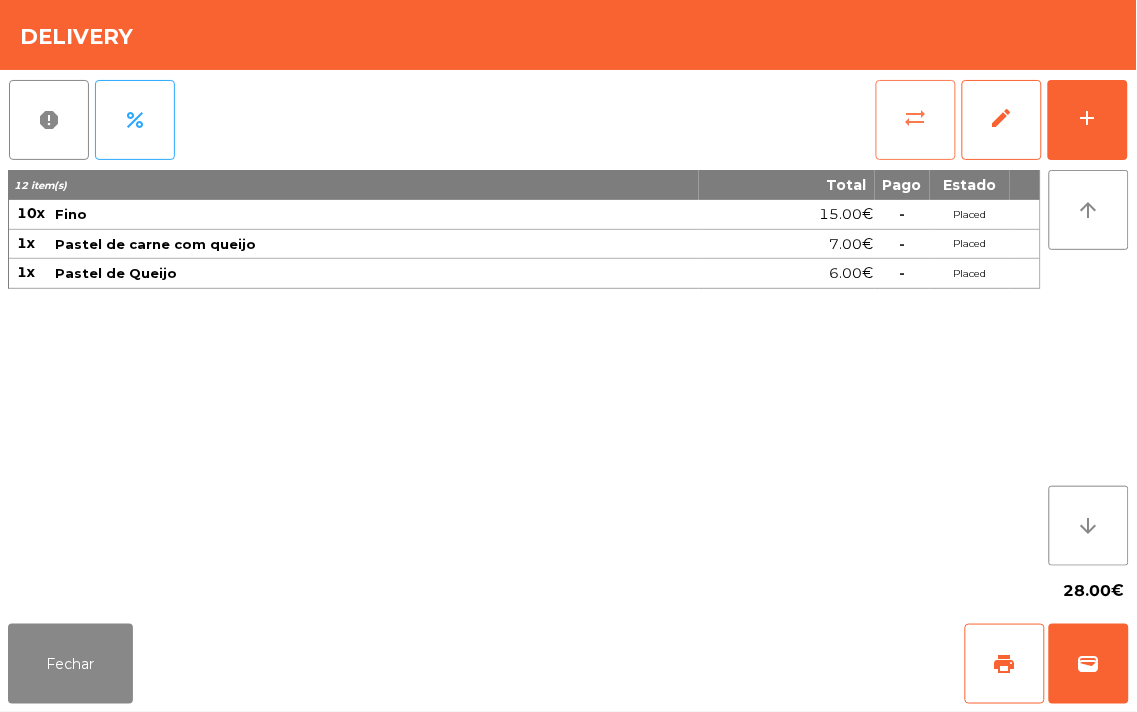 click on "sync_alt" 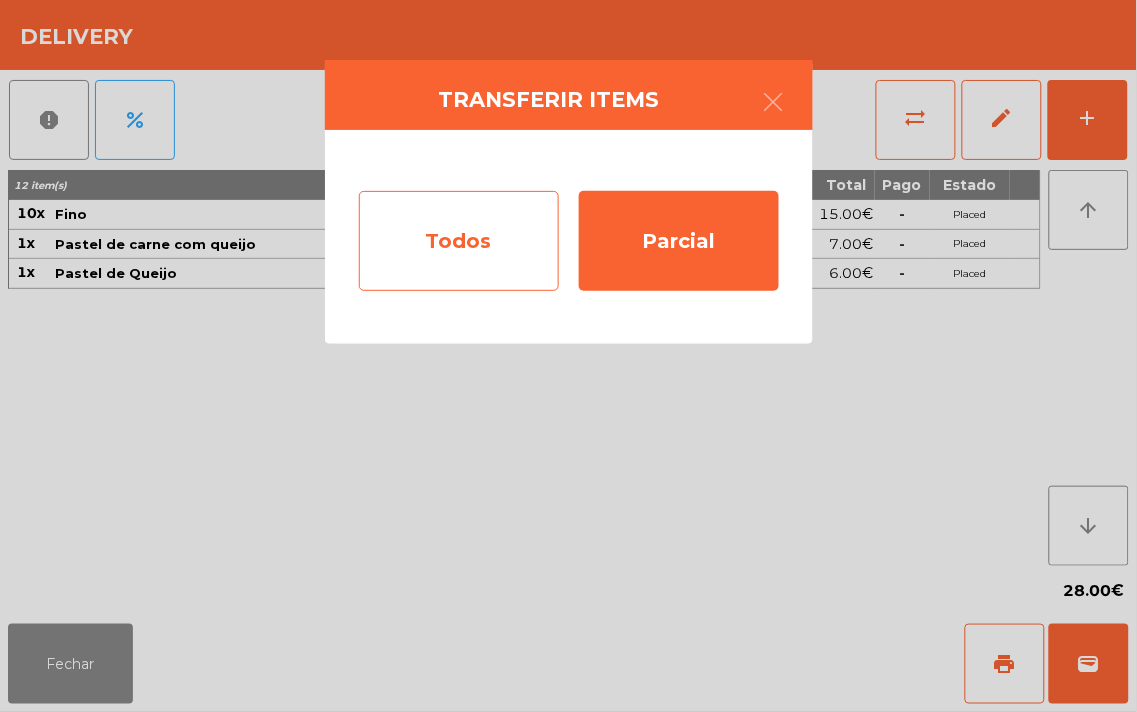 click on "Todos" 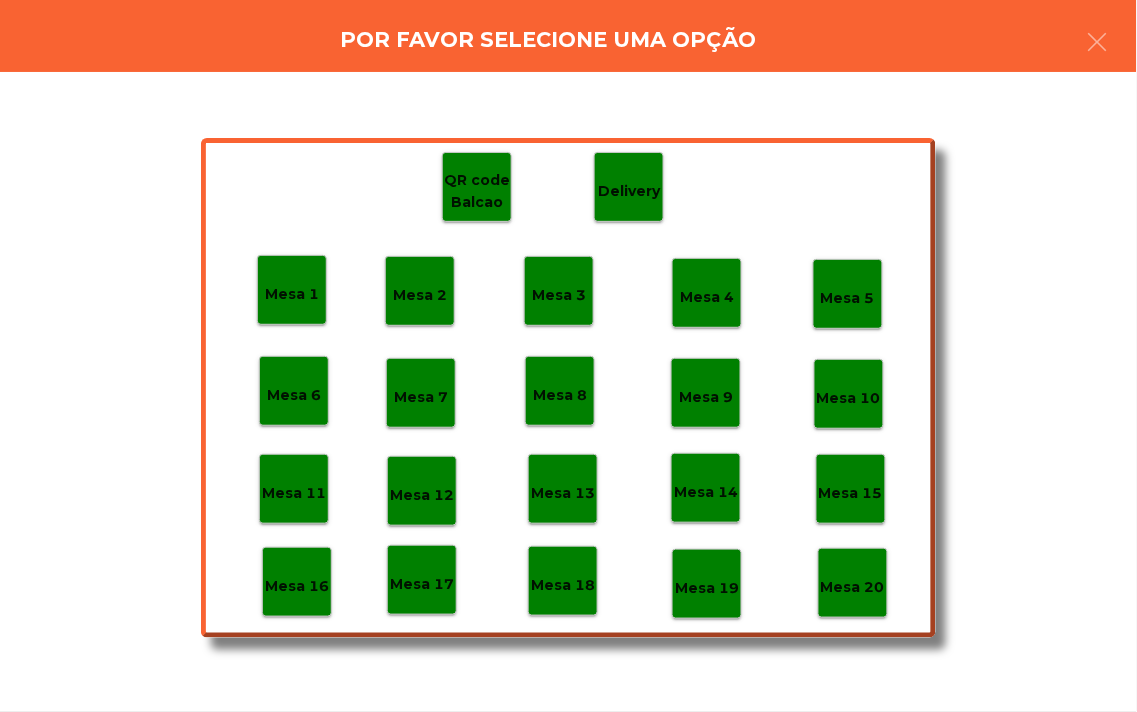 click on "Mesa 19" 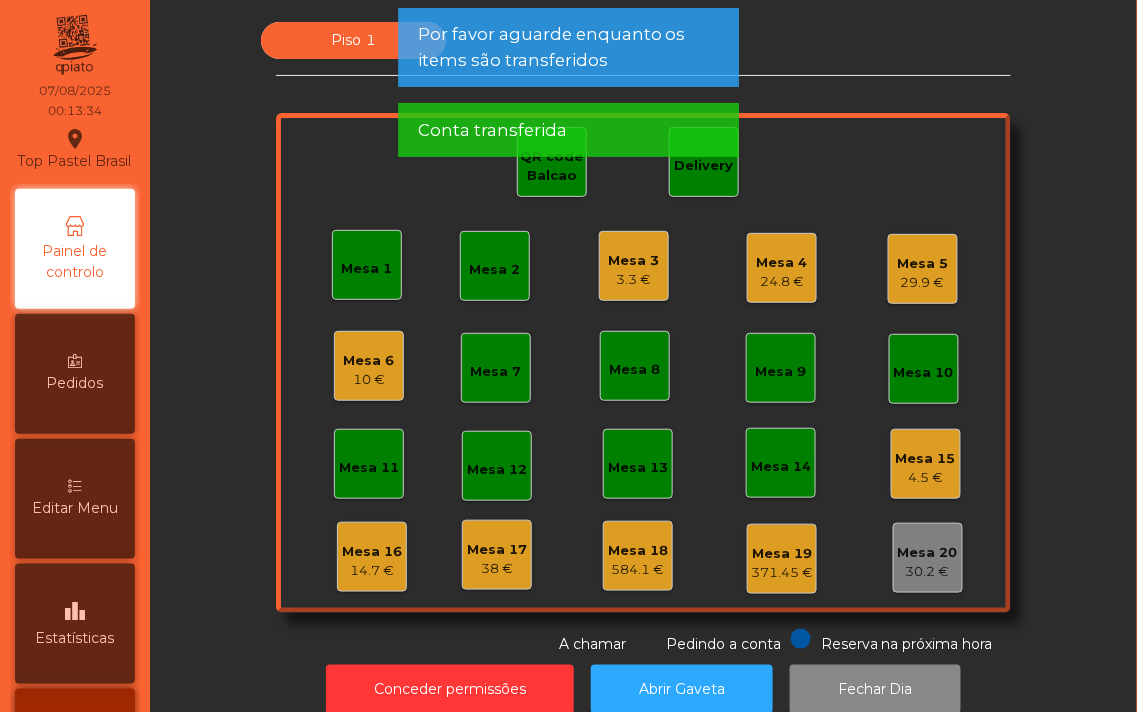 click on "Mesa 3" 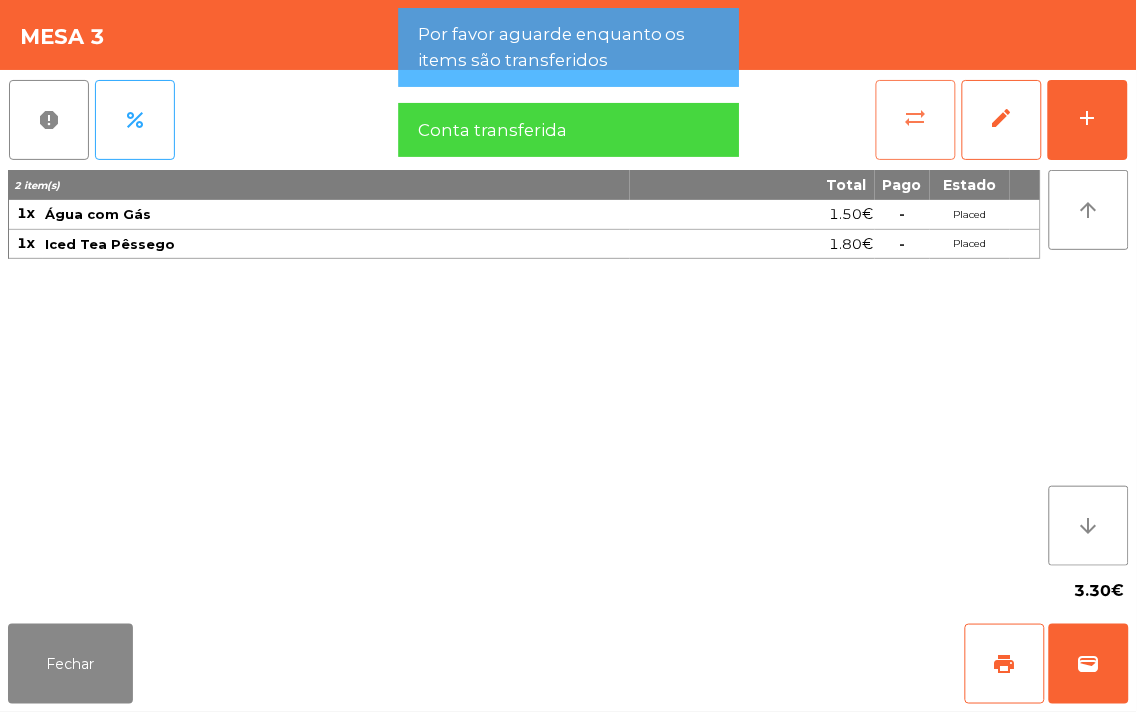 click on "sync_alt" 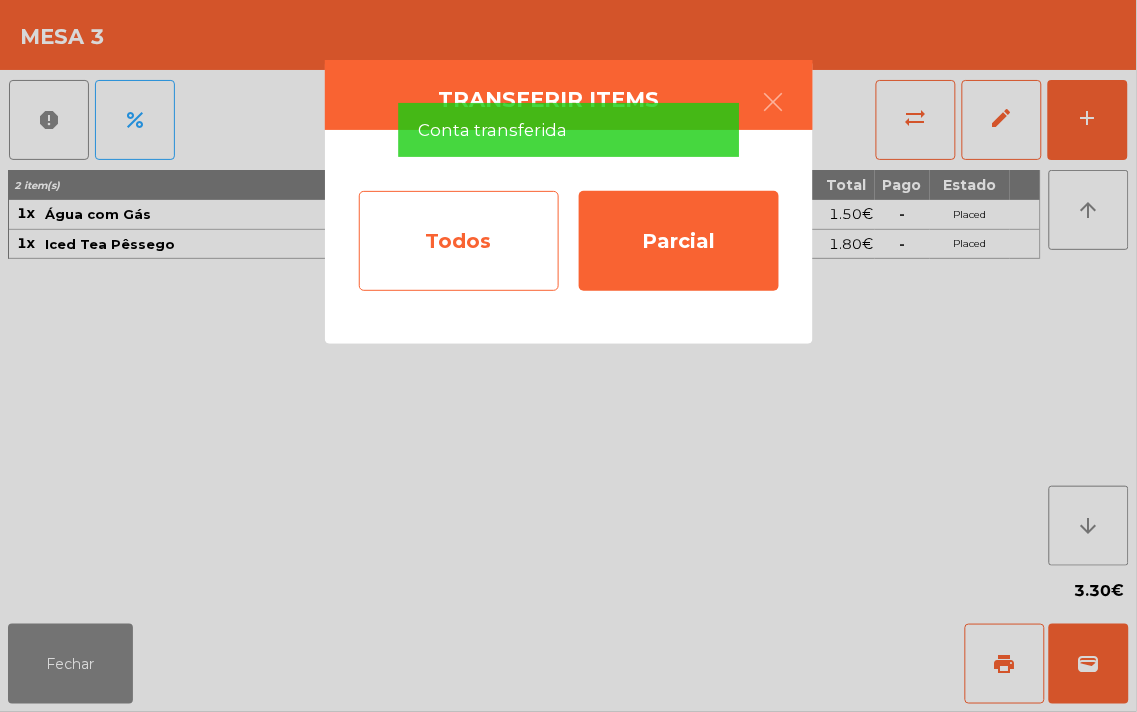 click on "Todos" 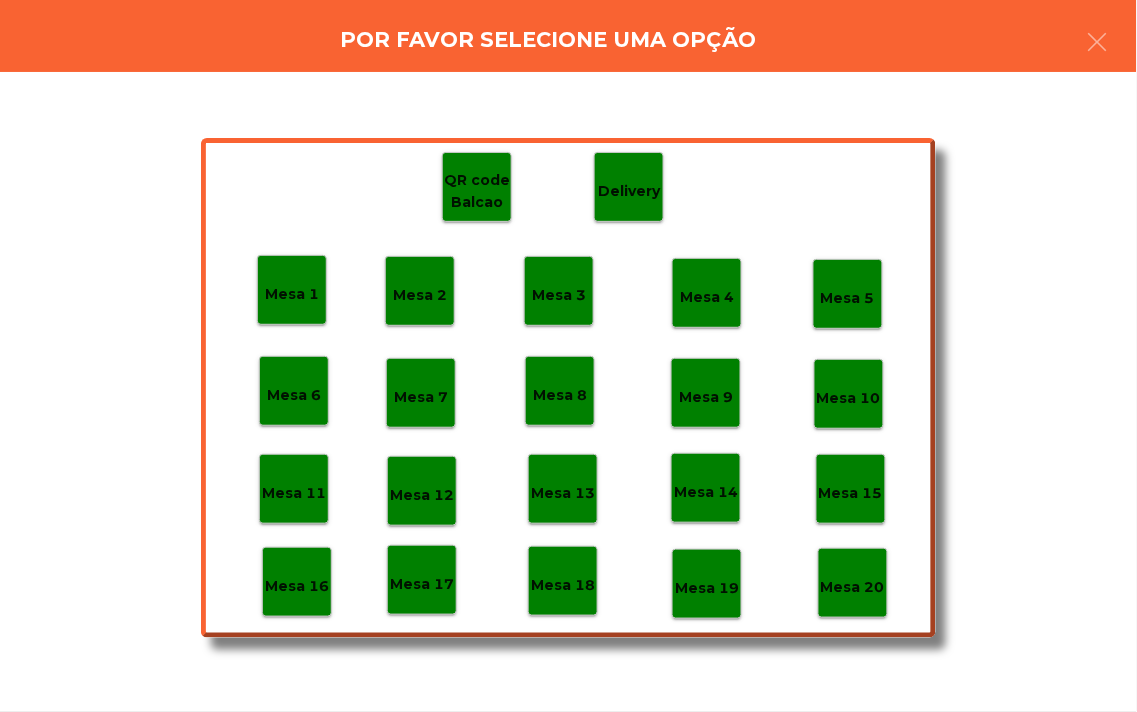 click on "Mesa 19" 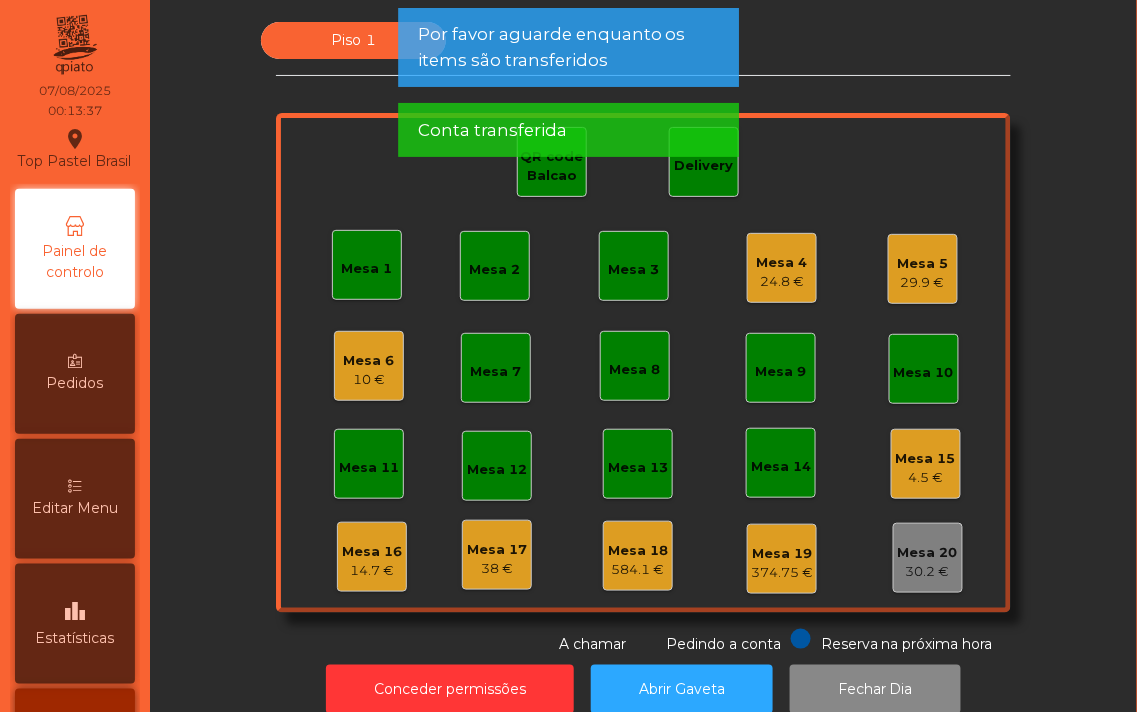click on "24.8 €" 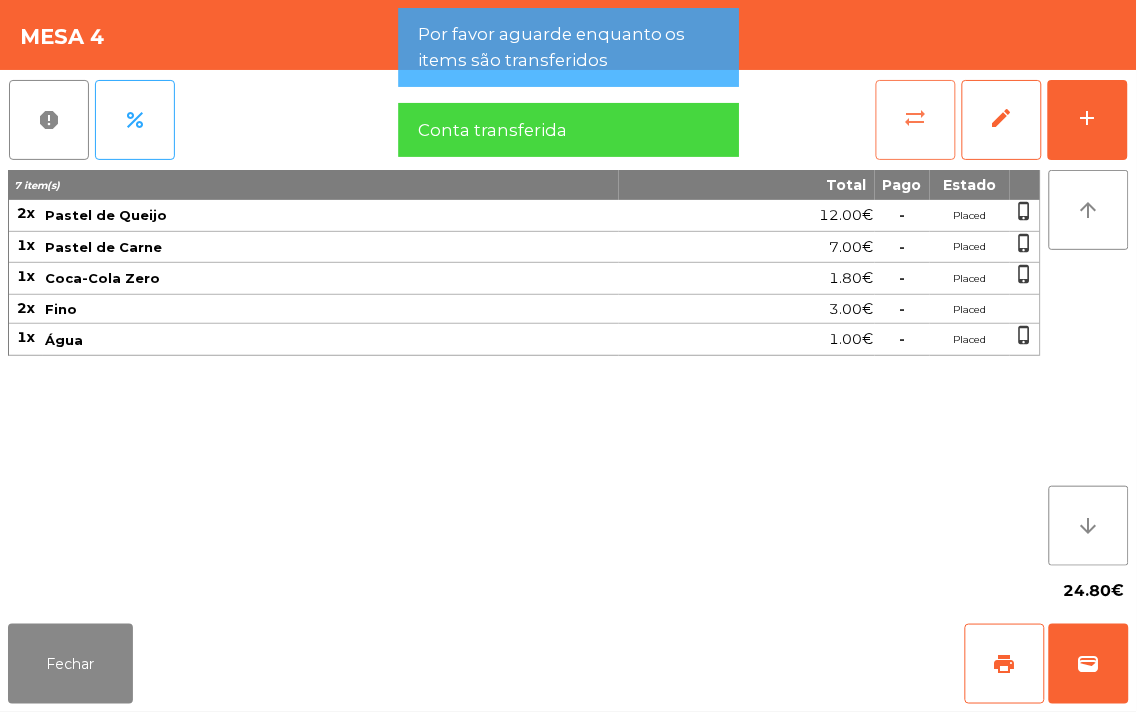 click on "sync_alt" 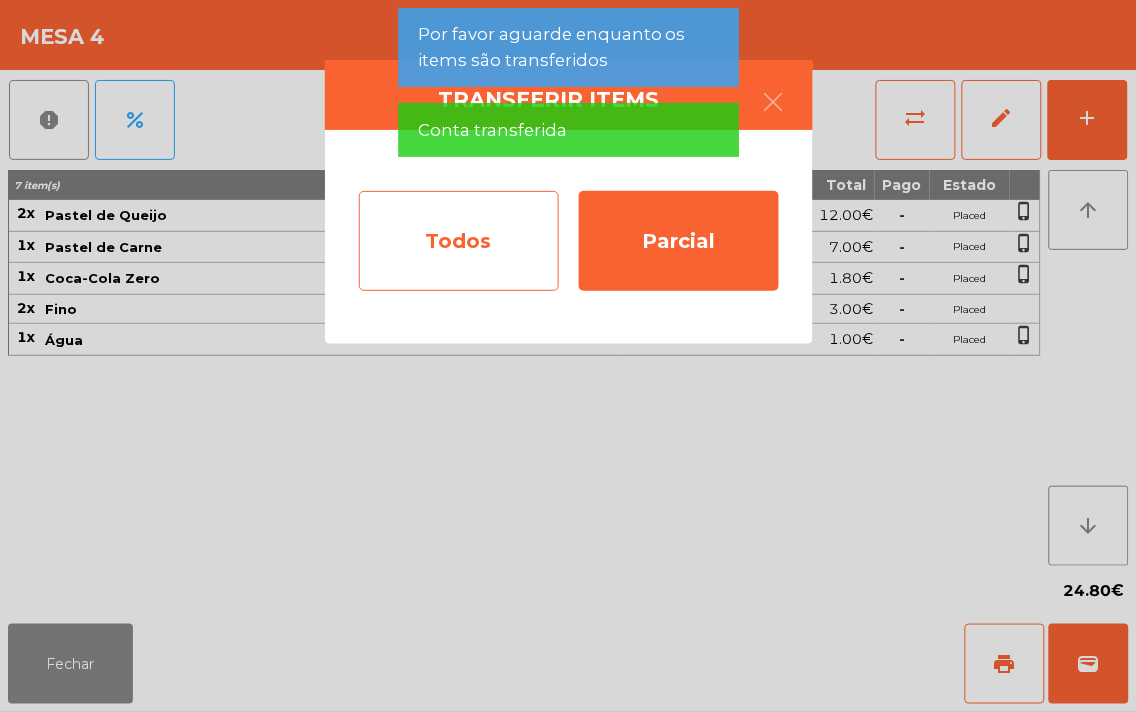 click on "Todos" 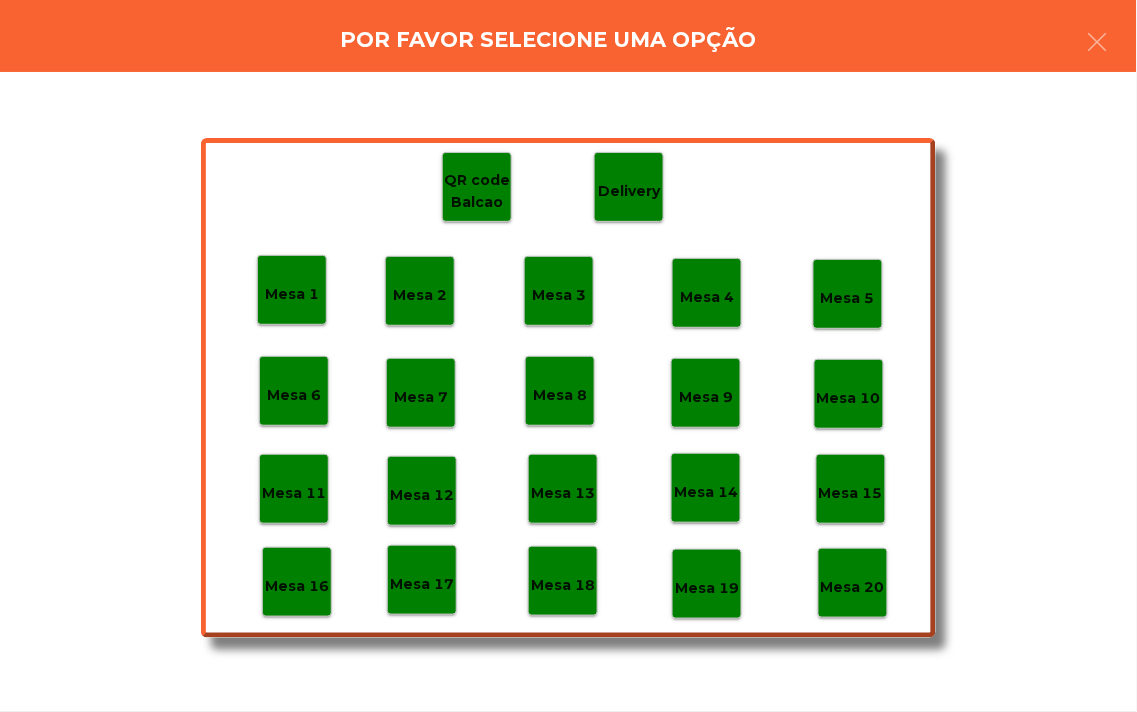 click on "Mesa 19" 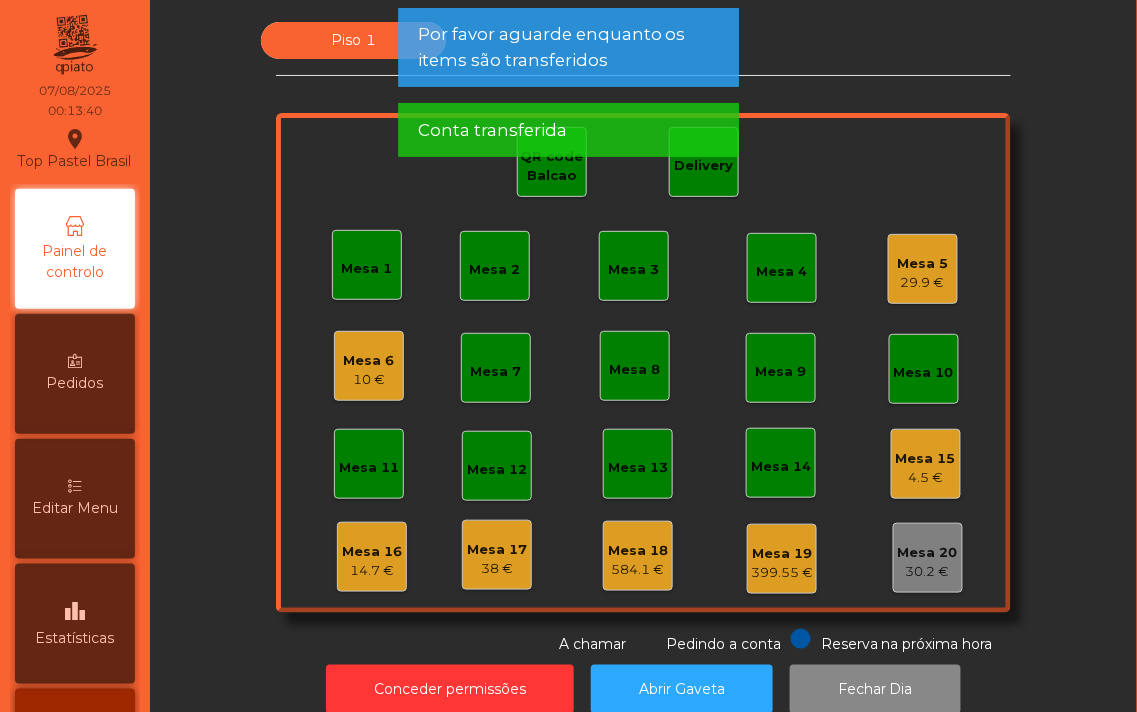 click on "Mesa 5" 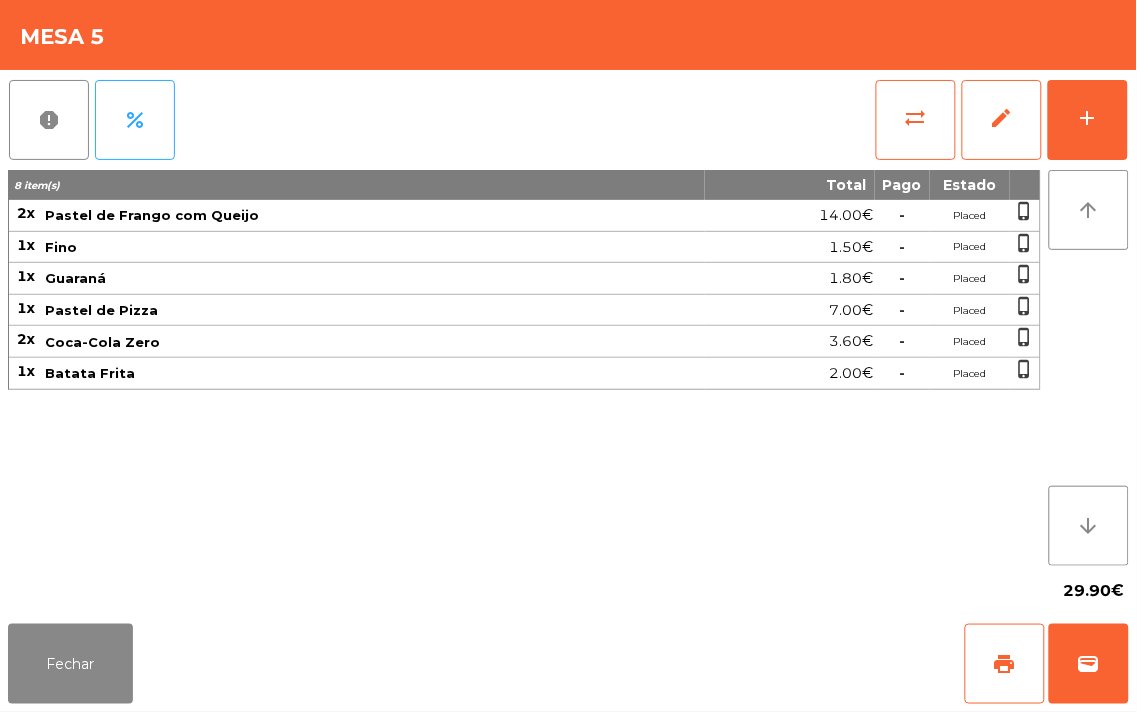 click on "Fechar   print   wallet" 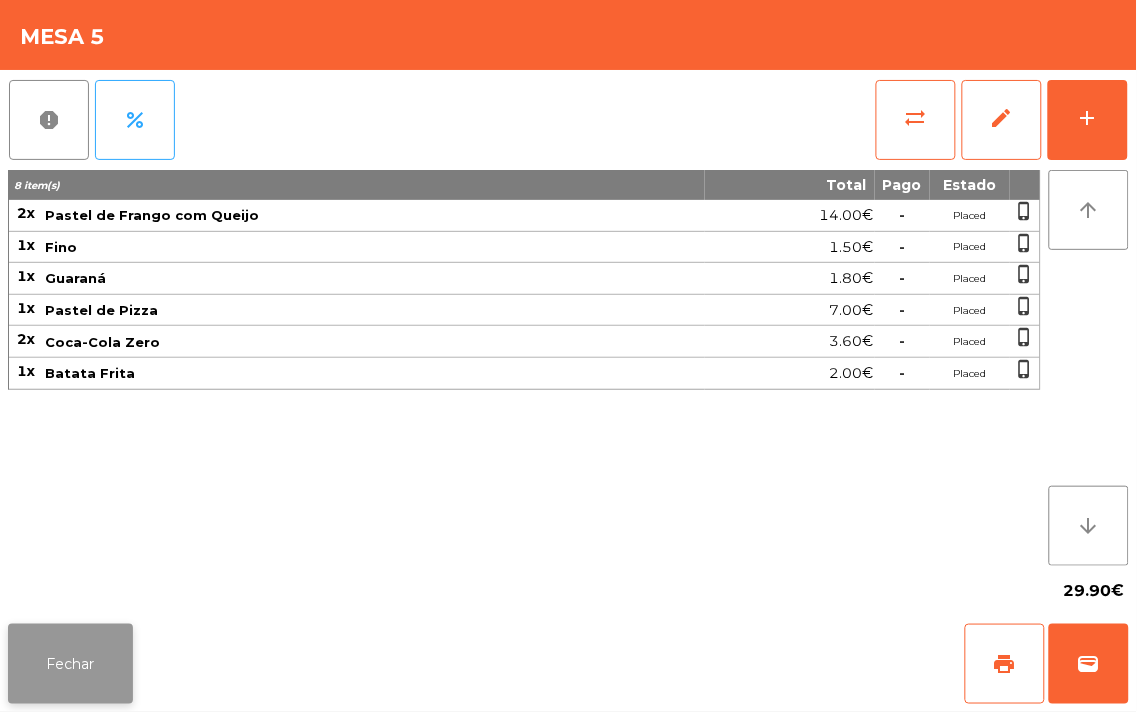 click on "Fechar" 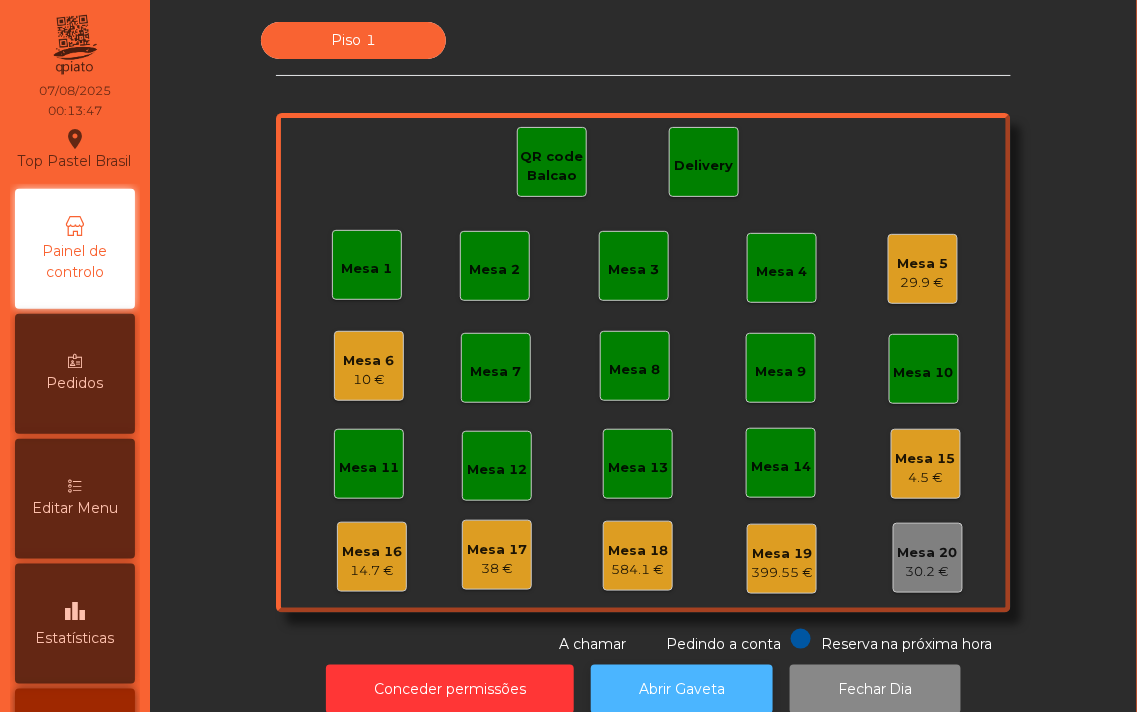 click on "Abrir Gaveta" 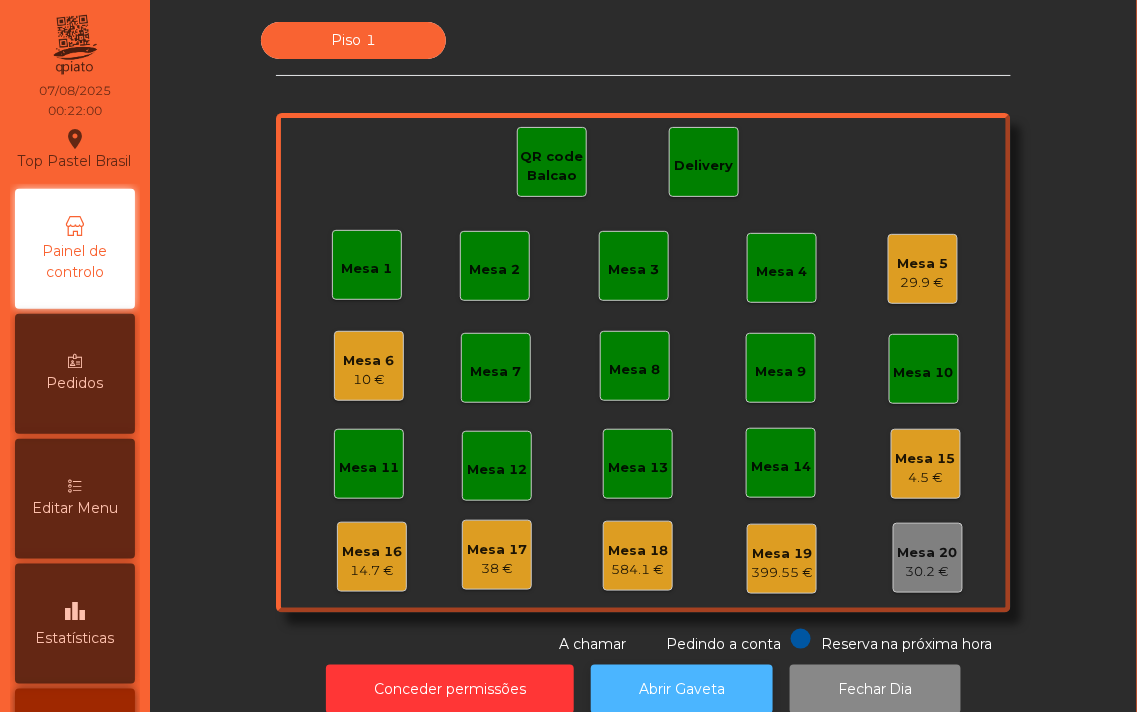 click on "Abrir Gaveta" 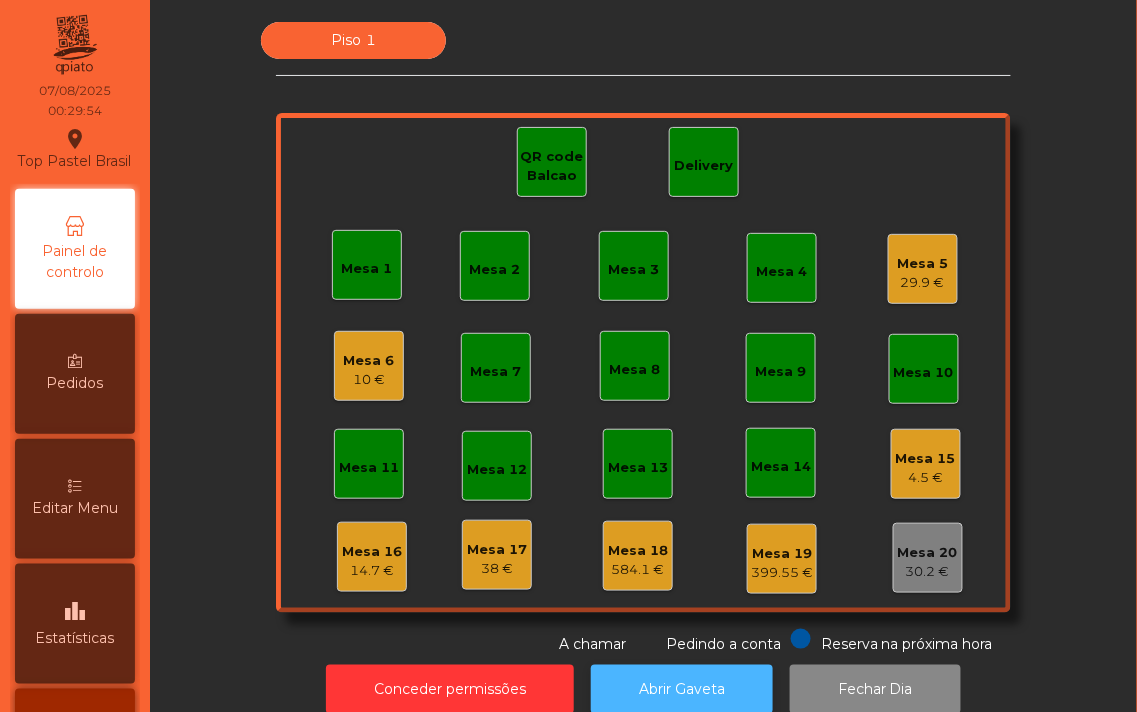 click on "Abrir Gaveta" 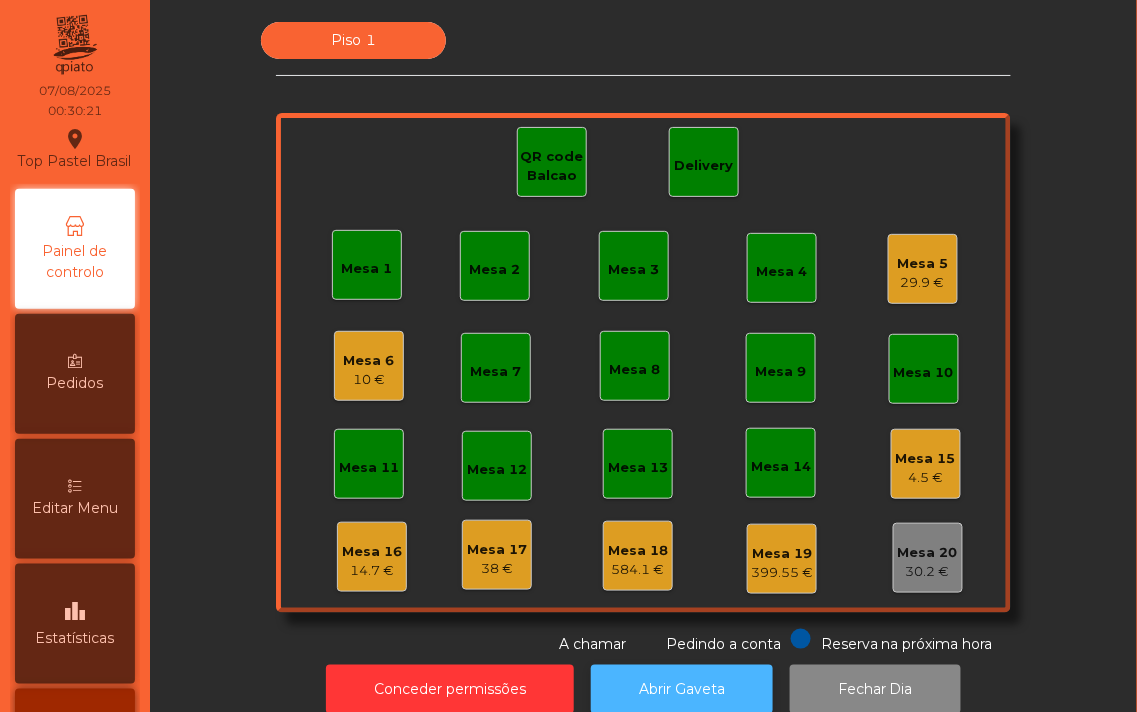 click on "Abrir Gaveta" 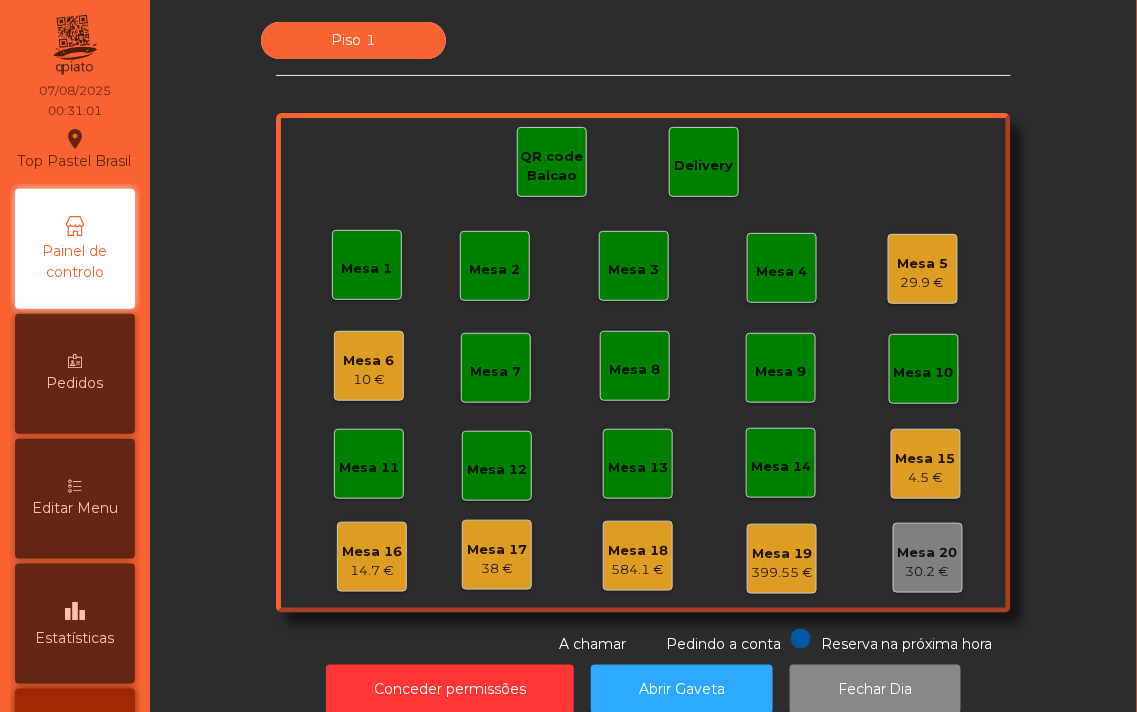 click on "Mesa 1" 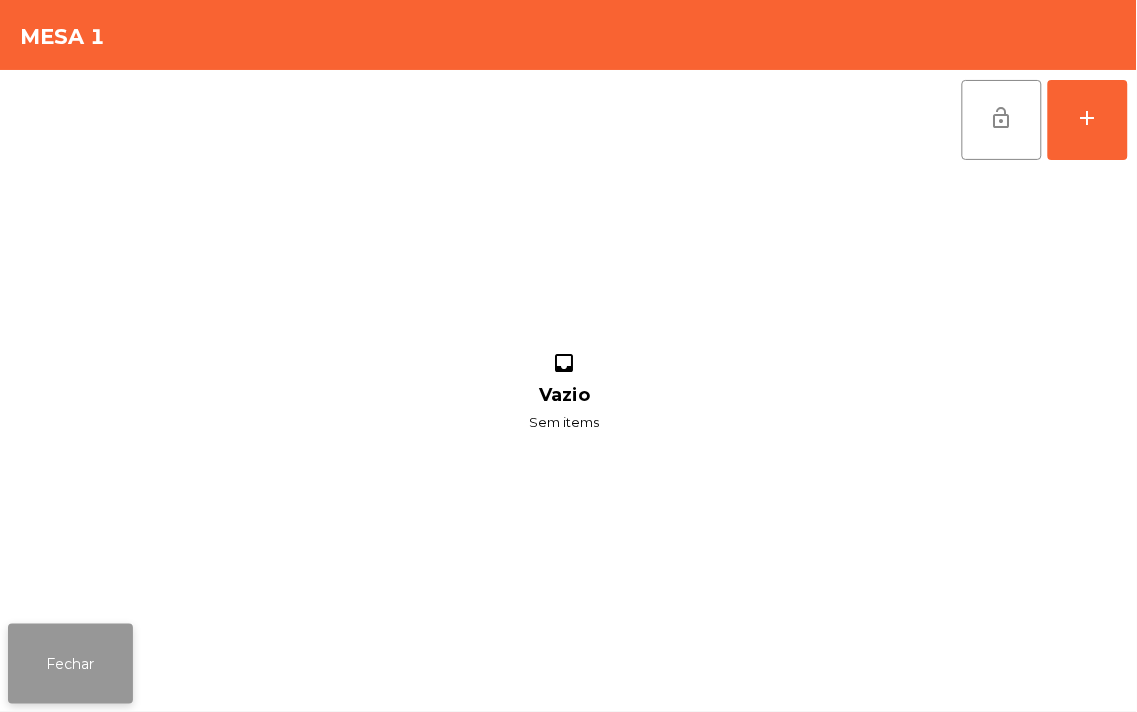 click on "Fechar" 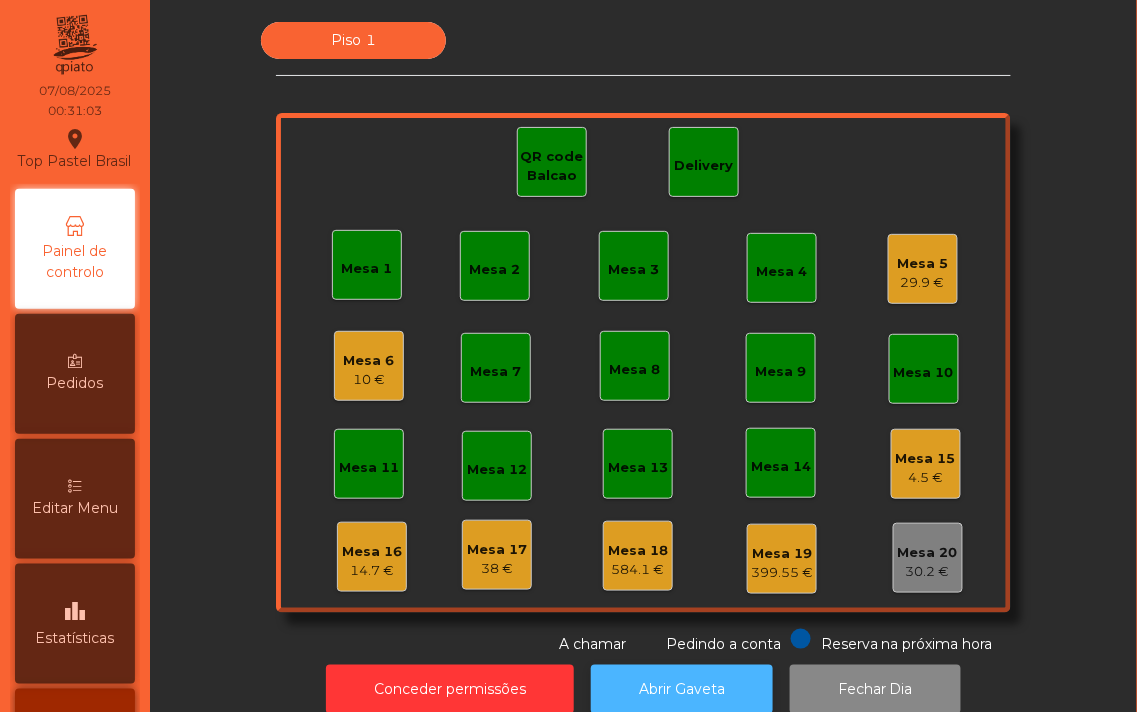 click on "Abrir Gaveta" 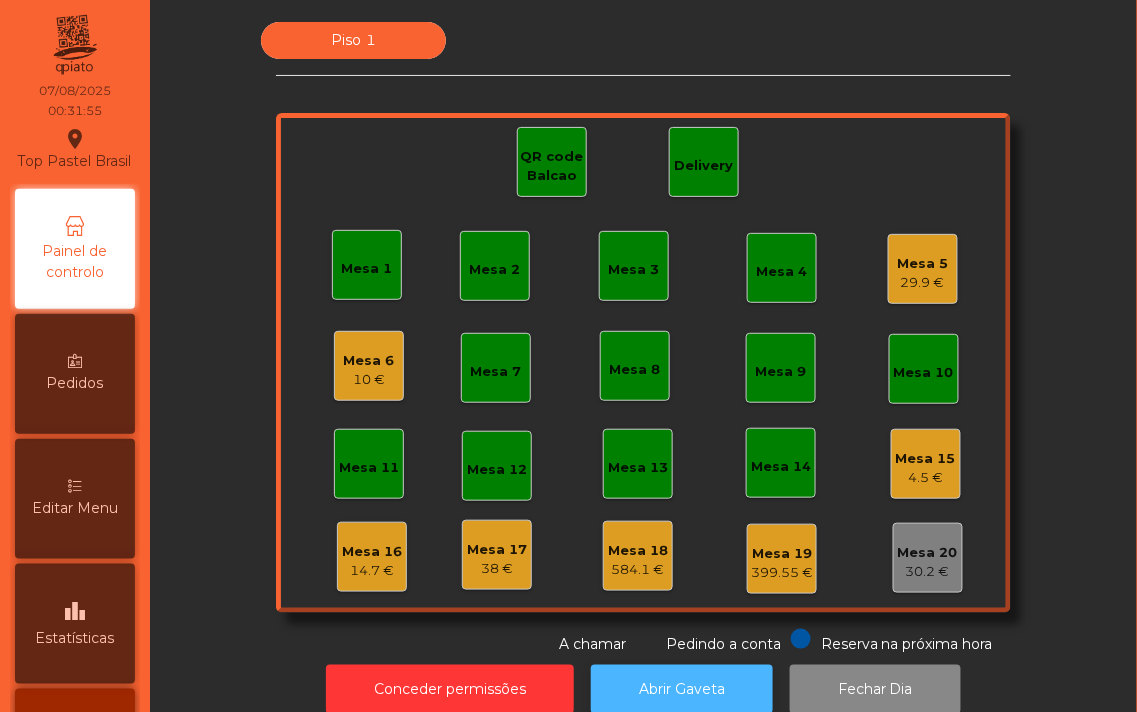 click on "Abrir Gaveta" 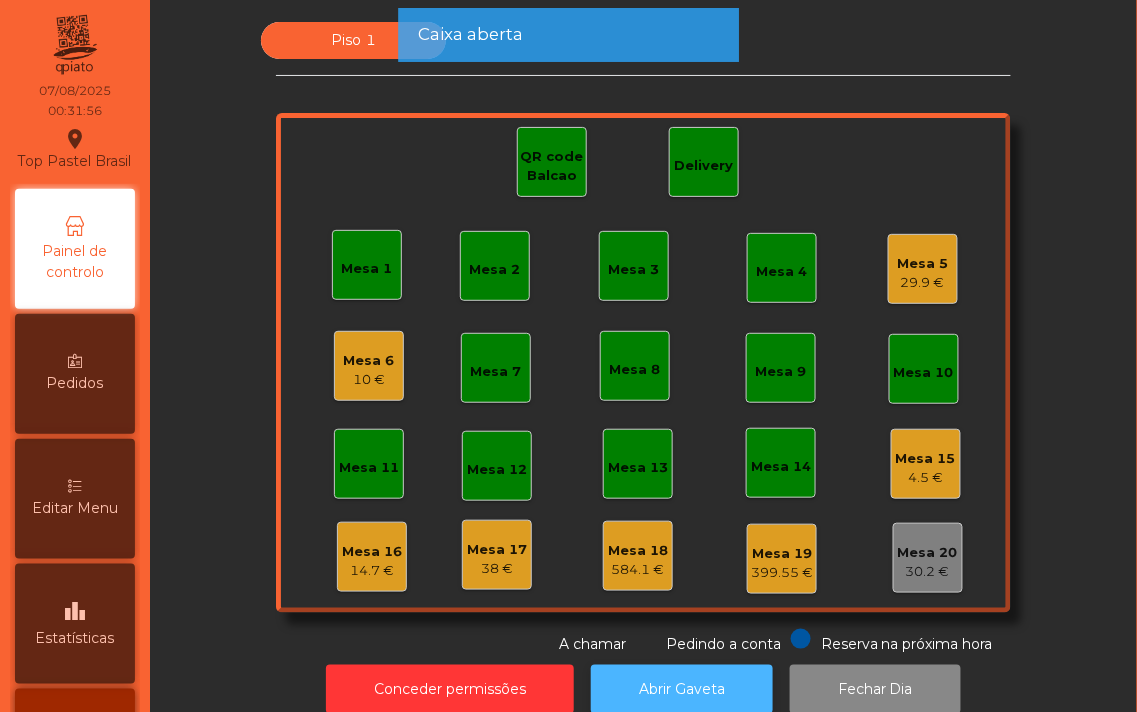 click on "Abrir Gaveta" 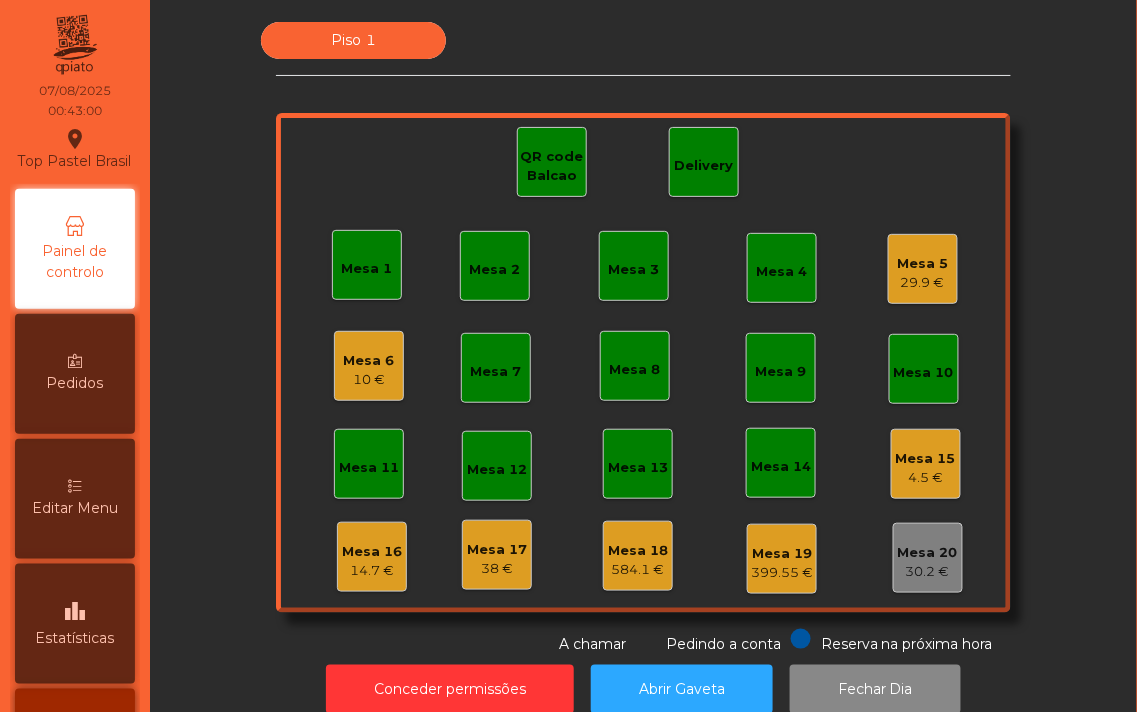 click on "Mesa 7" 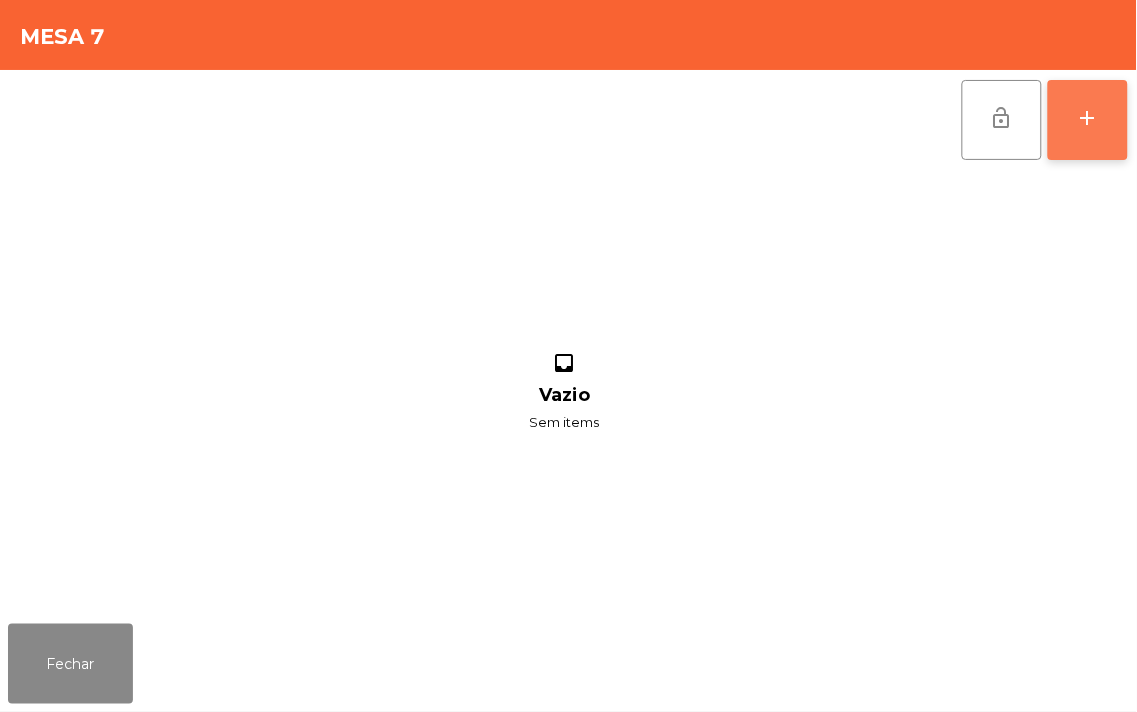 click on "add" 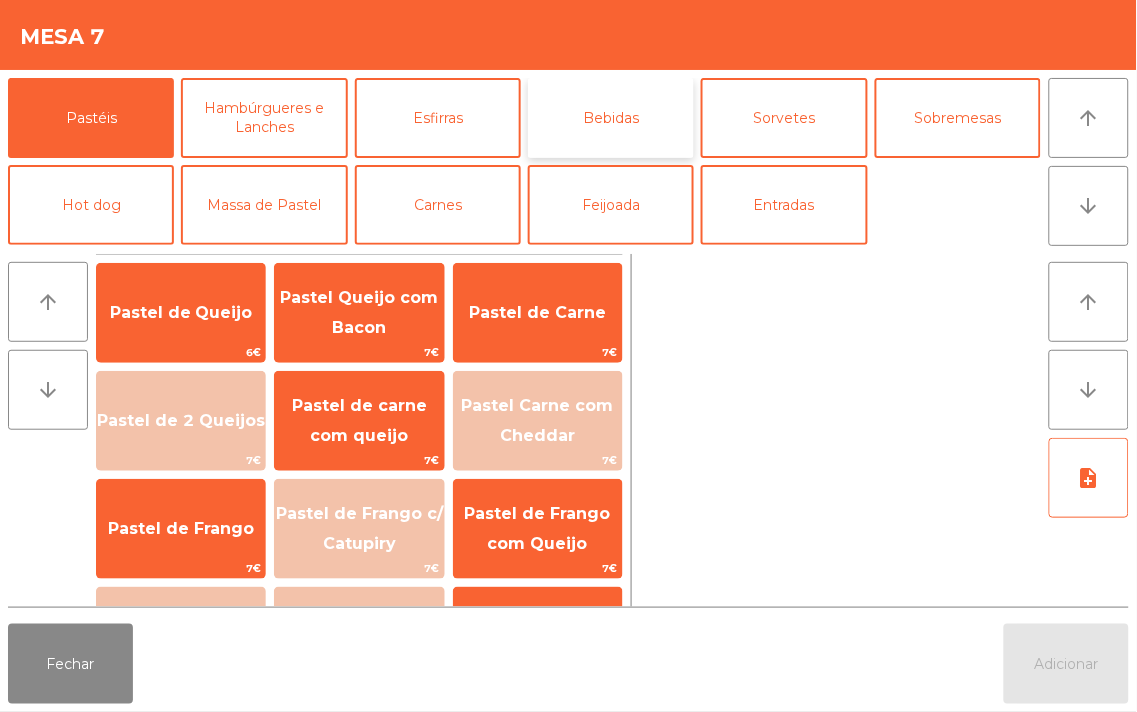 click on "Bebidas" 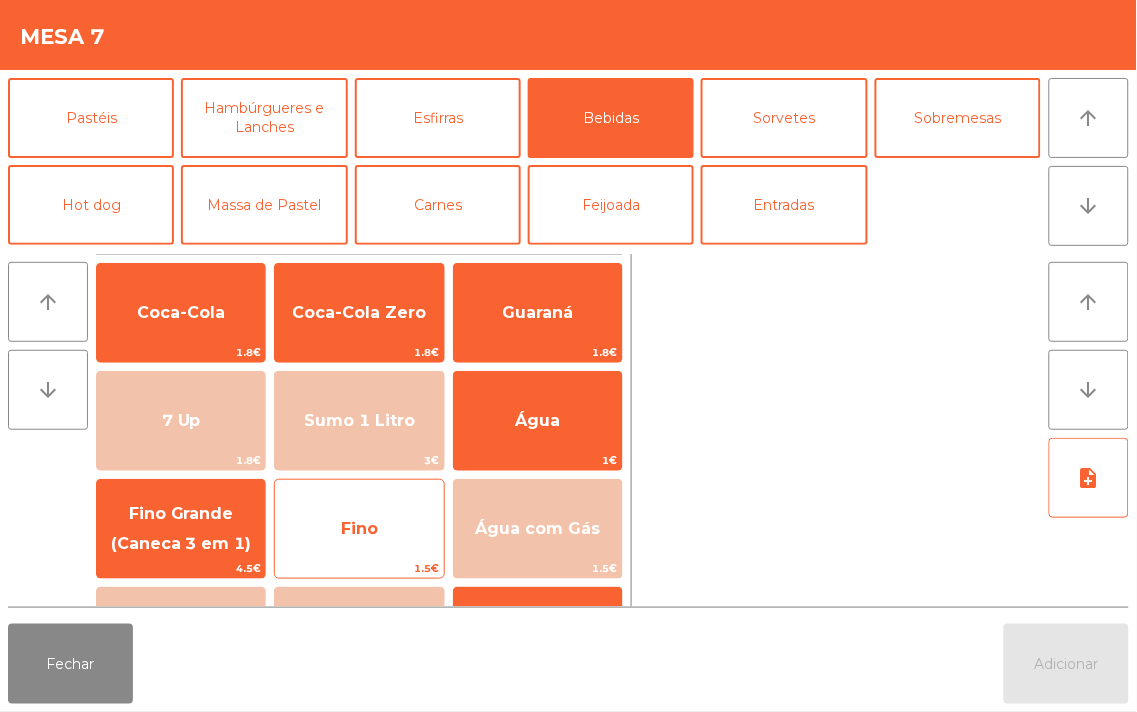 click on "Fino" 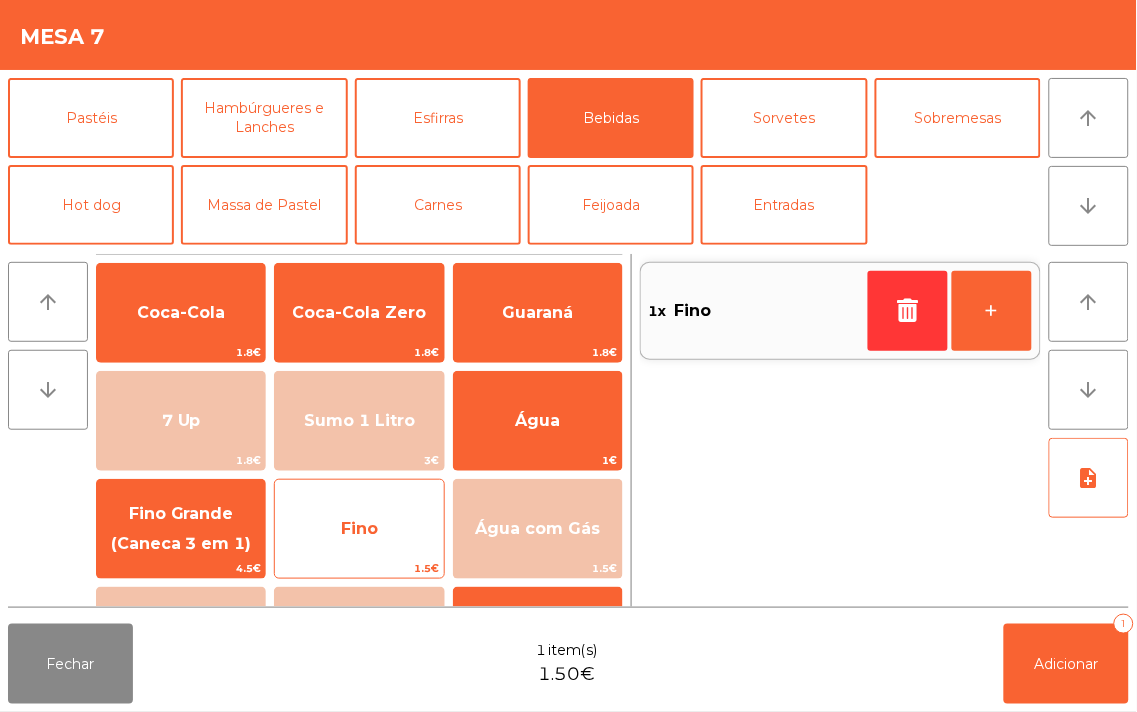 click on "Fino" 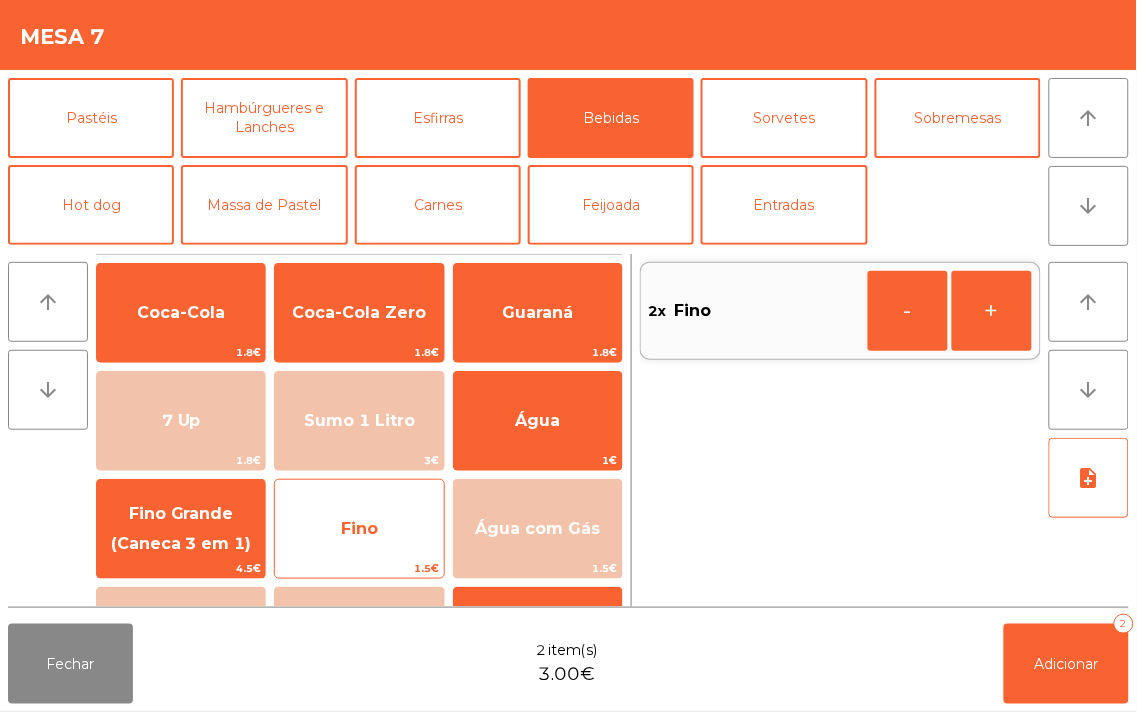 click on "Fino" 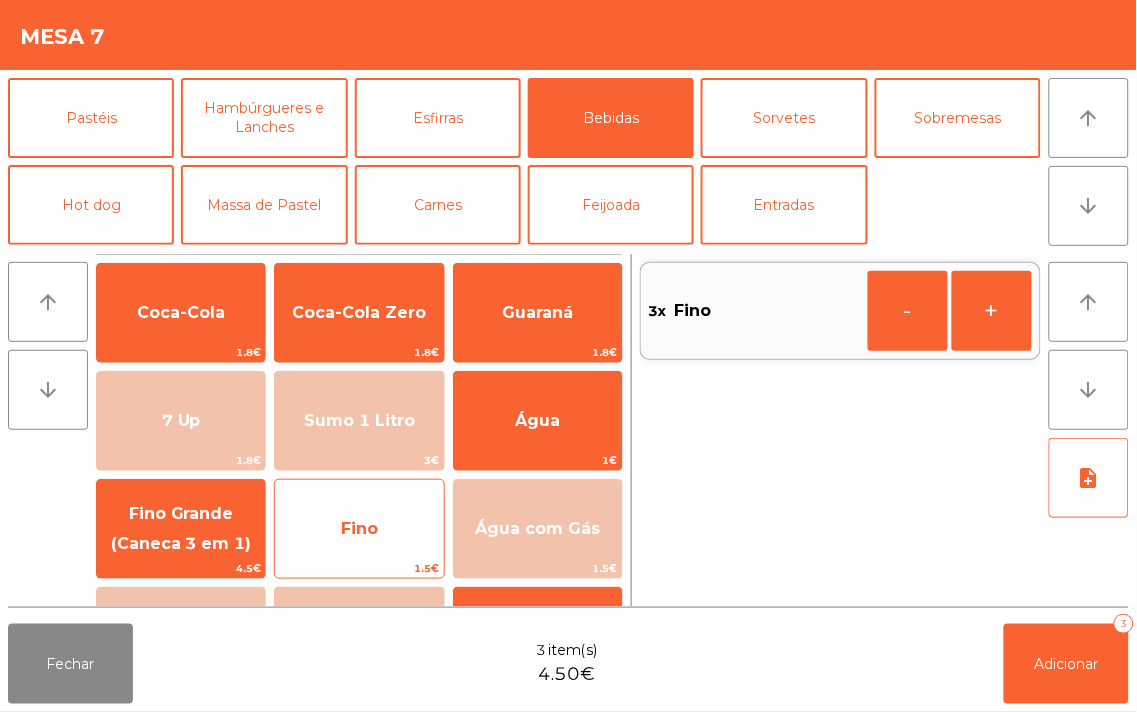 click on "Fino" 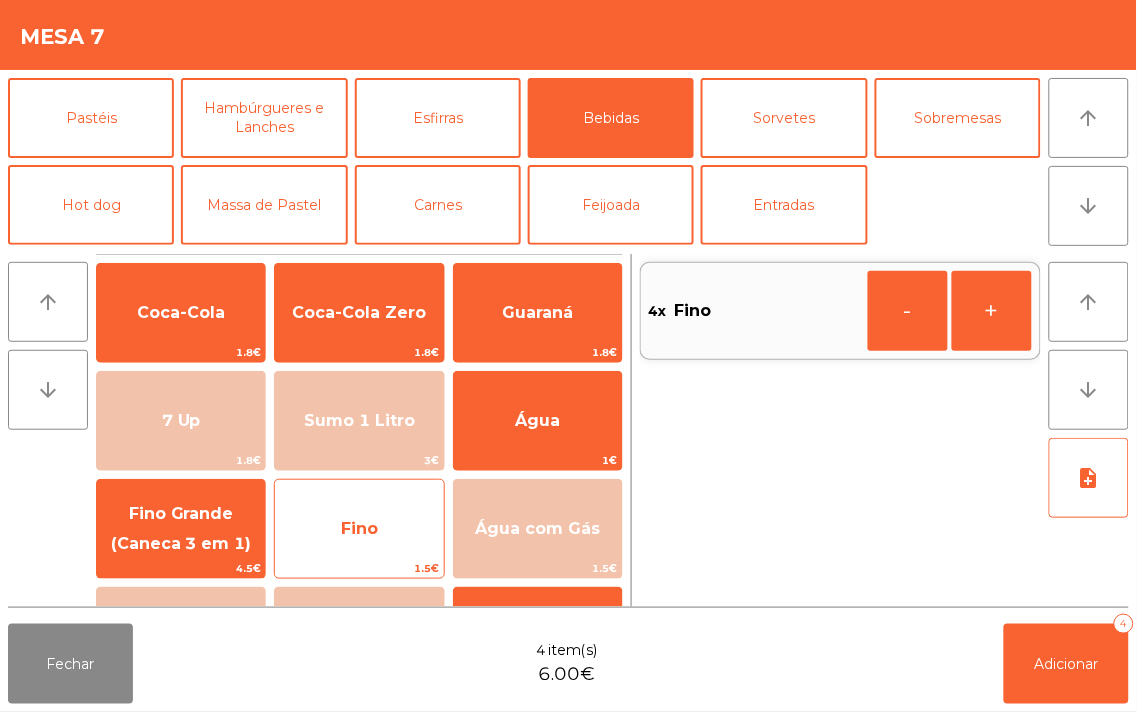 click on "Fino" 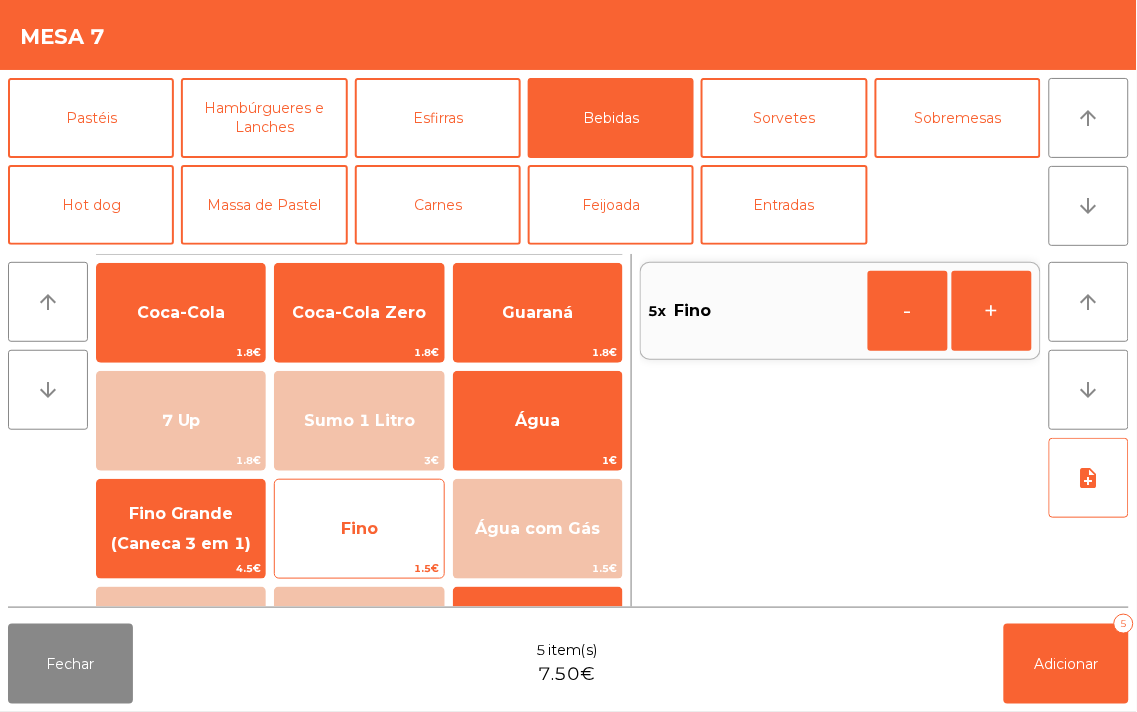 click on "Fino" 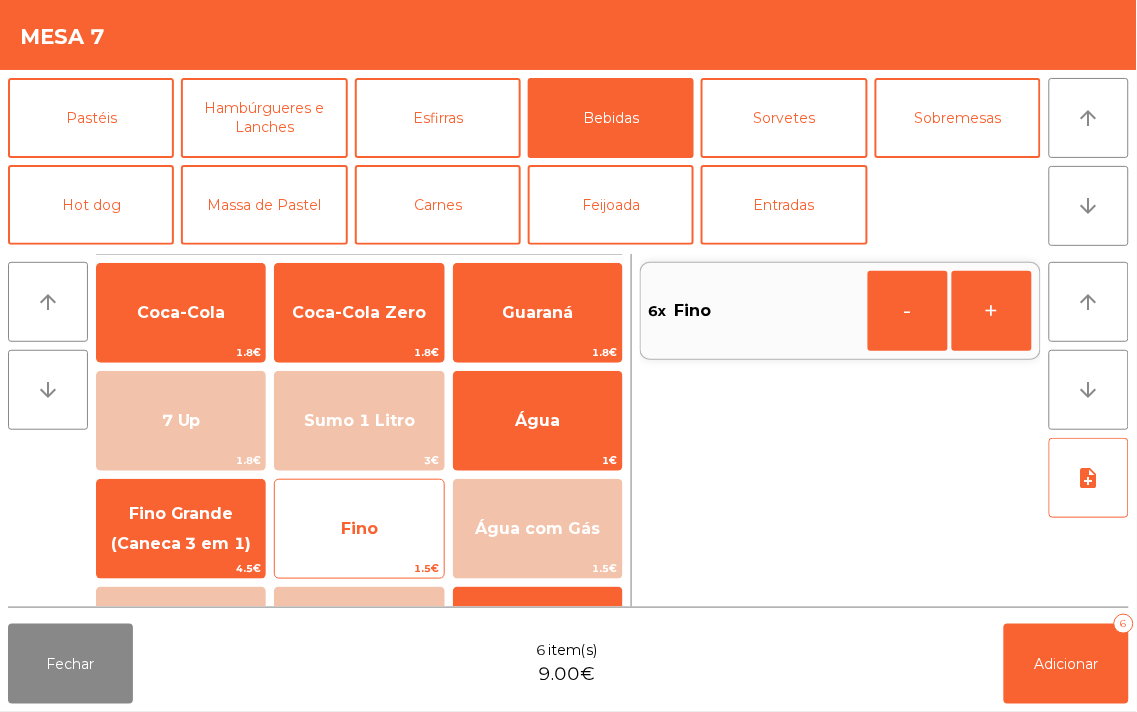 click on "Fino" 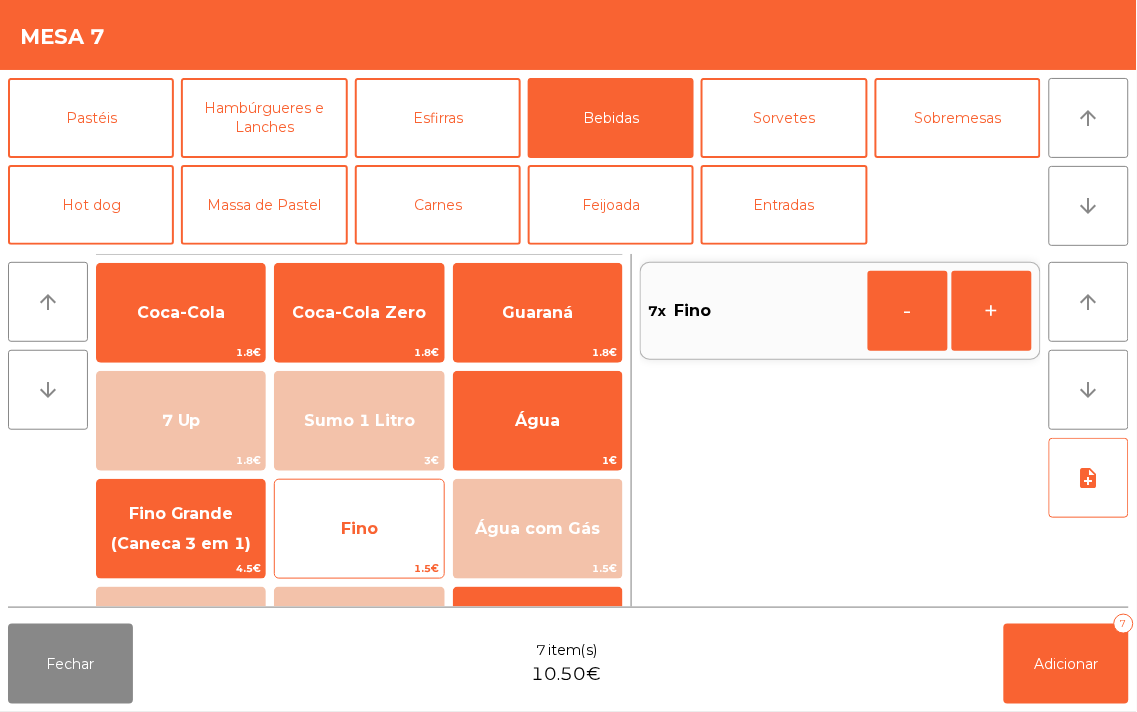 click on "Fino   [PRICE]" 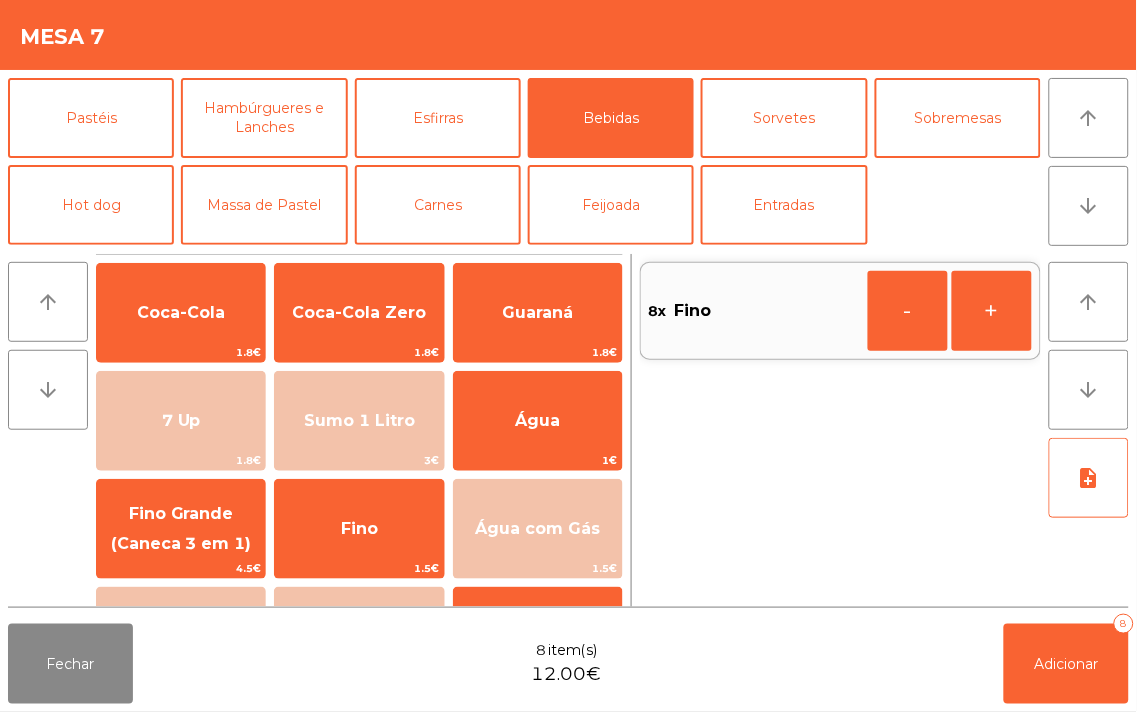 click on "8x    Fino   -   +" 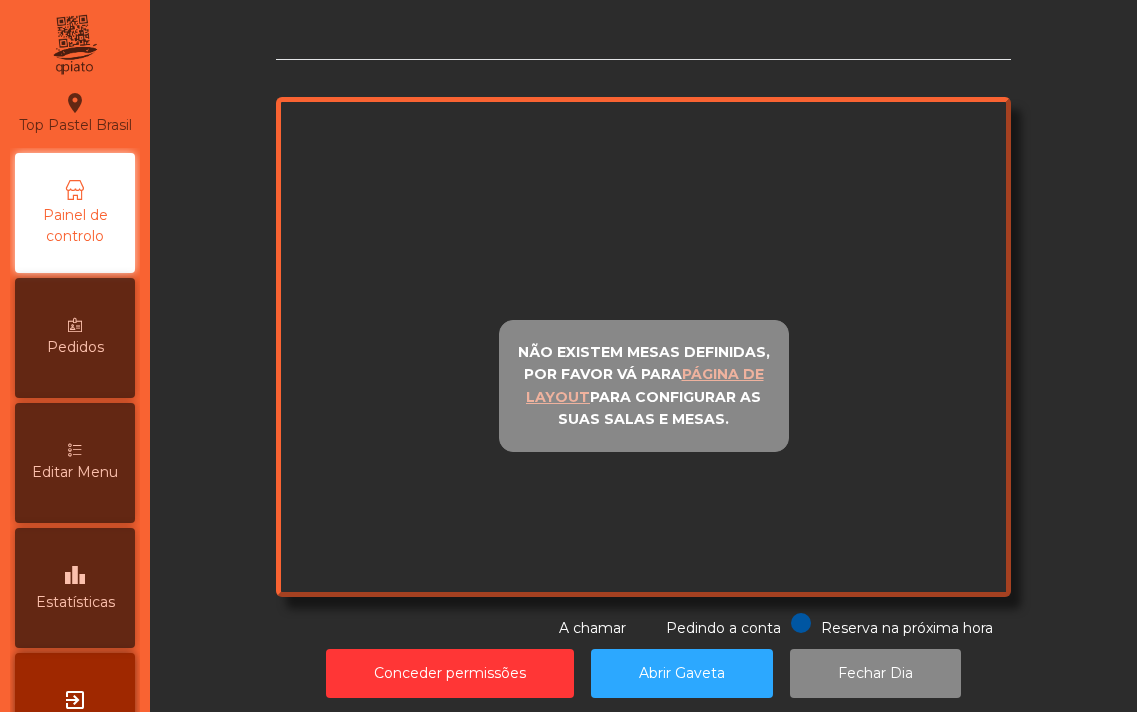 scroll, scrollTop: 0, scrollLeft: 0, axis: both 